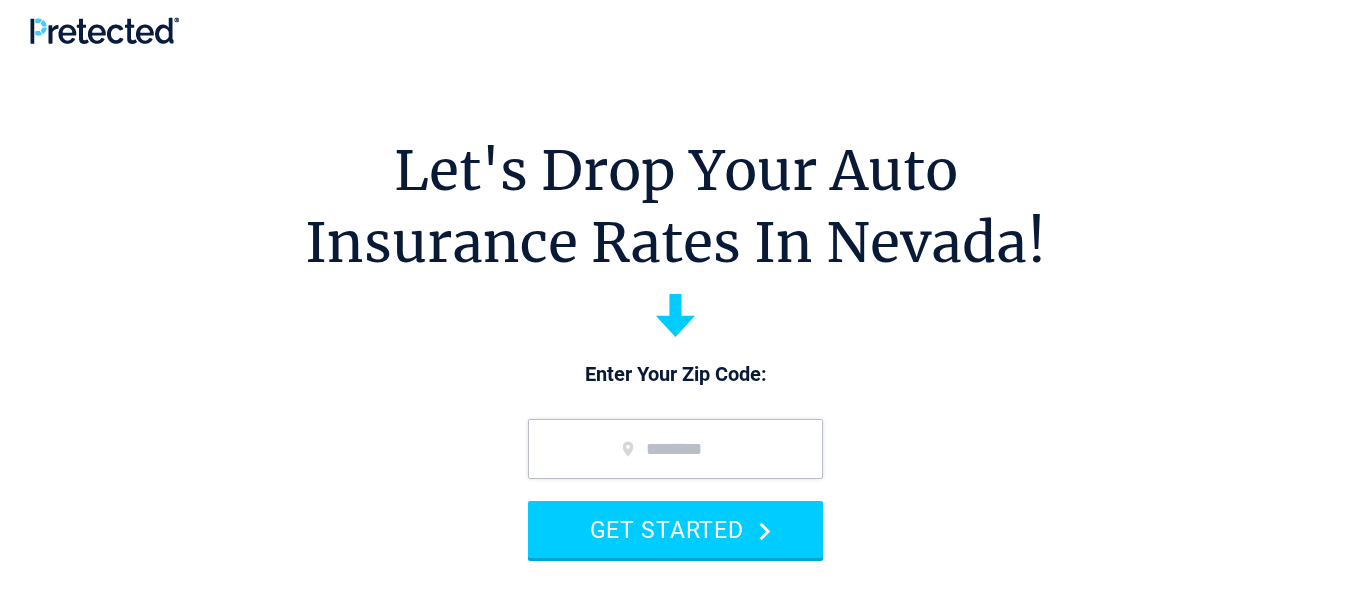scroll, scrollTop: 0, scrollLeft: 0, axis: both 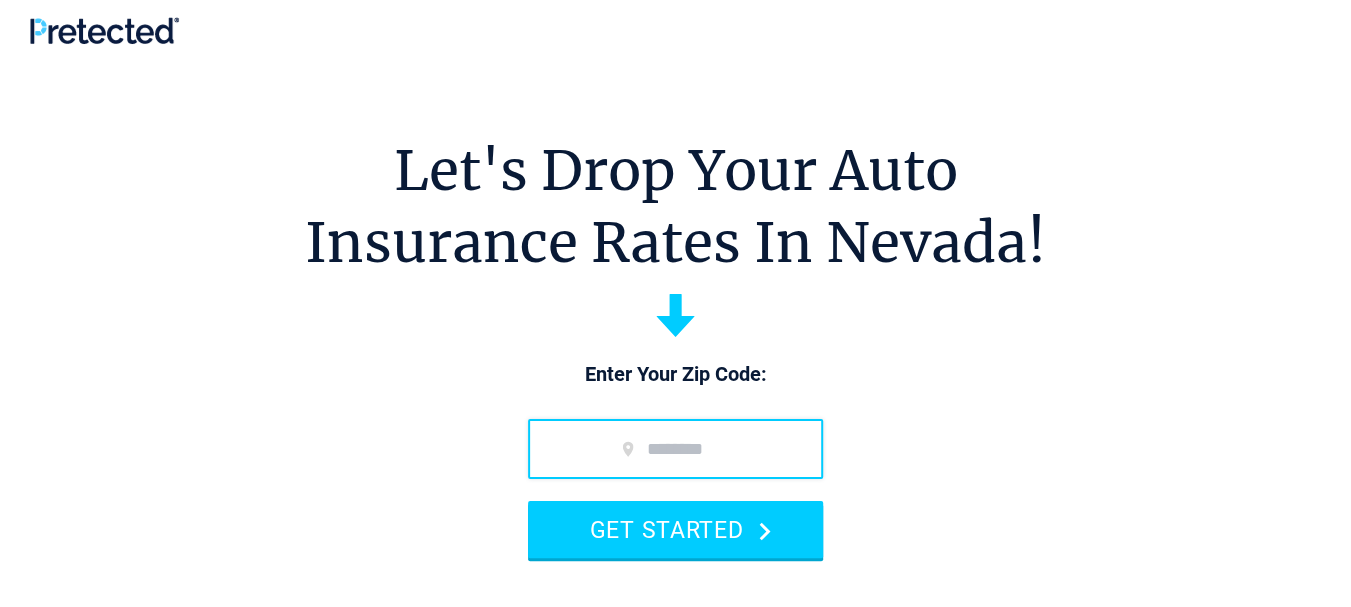 click at bounding box center [675, 449] 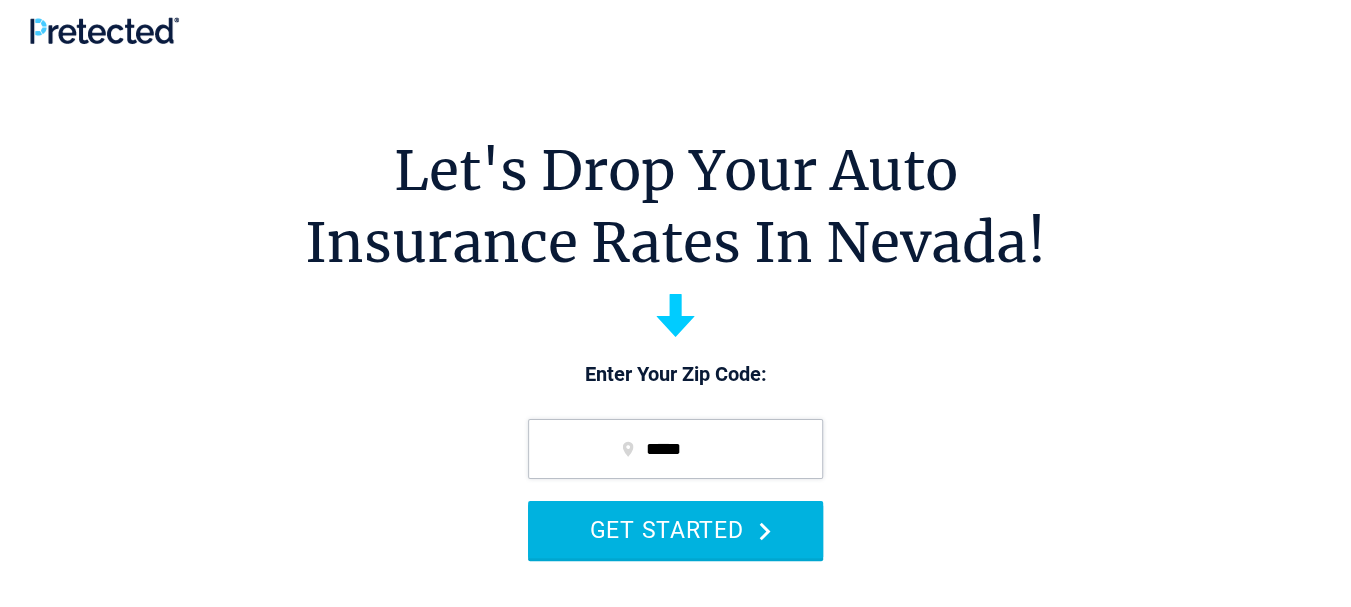 type on "*****" 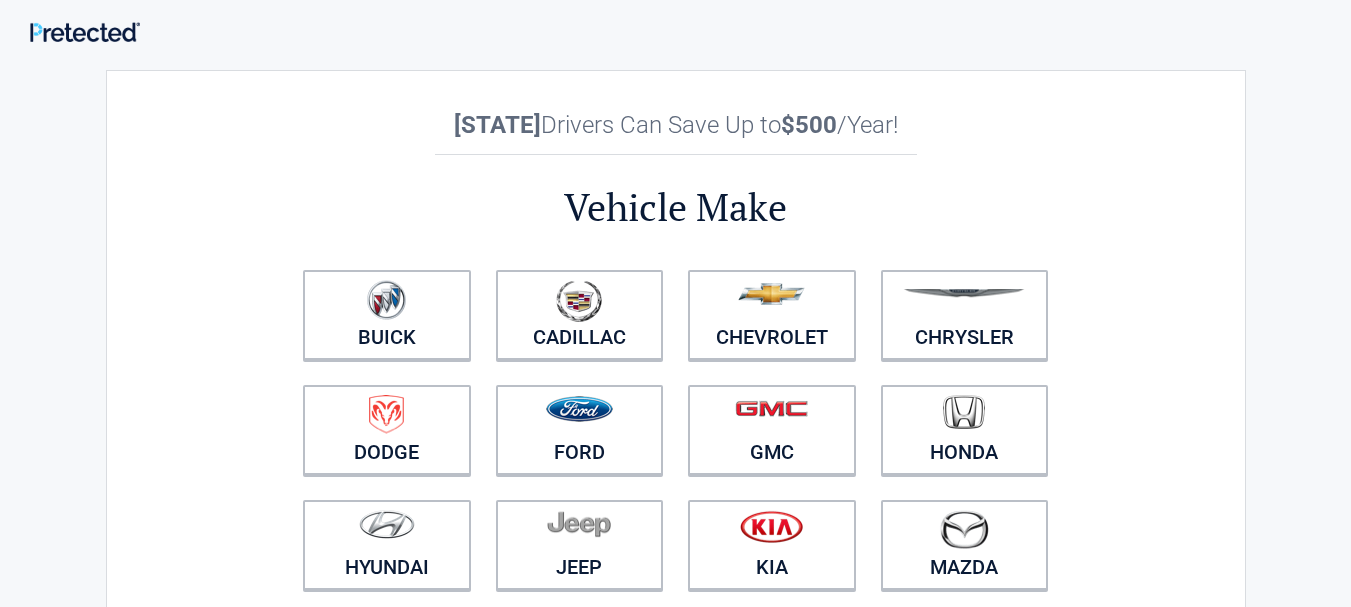 scroll, scrollTop: 0, scrollLeft: 0, axis: both 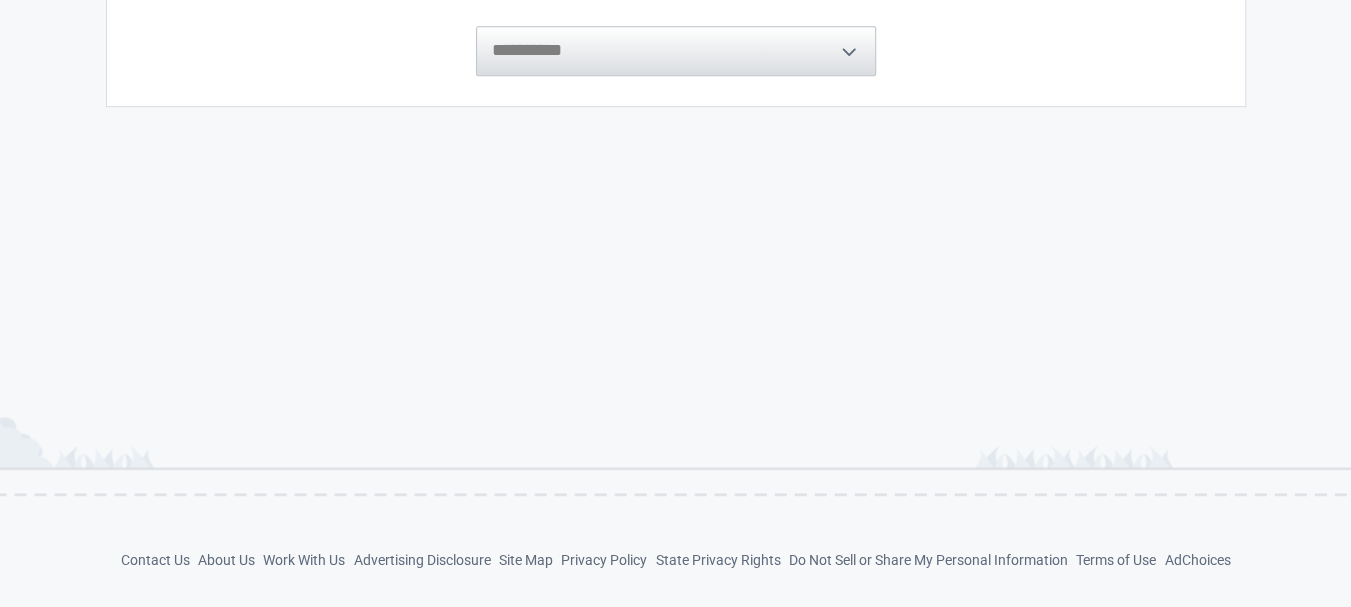 click on "**********" at bounding box center [676, 41] 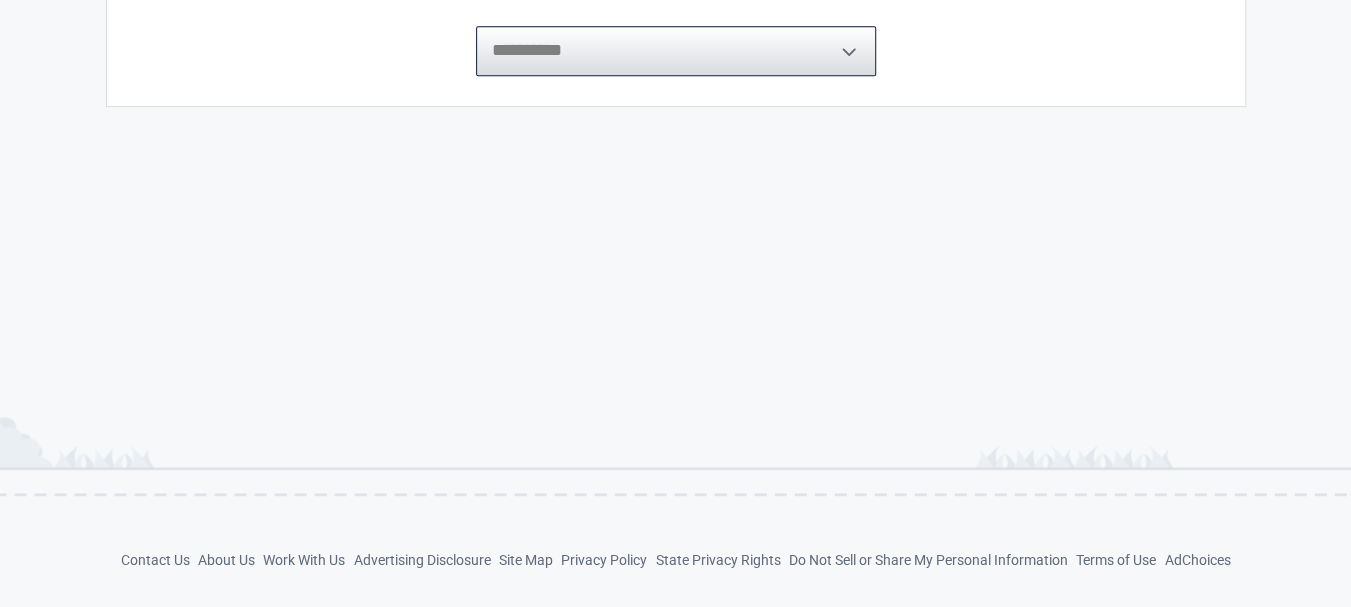 click on "**********" at bounding box center (676, 51) 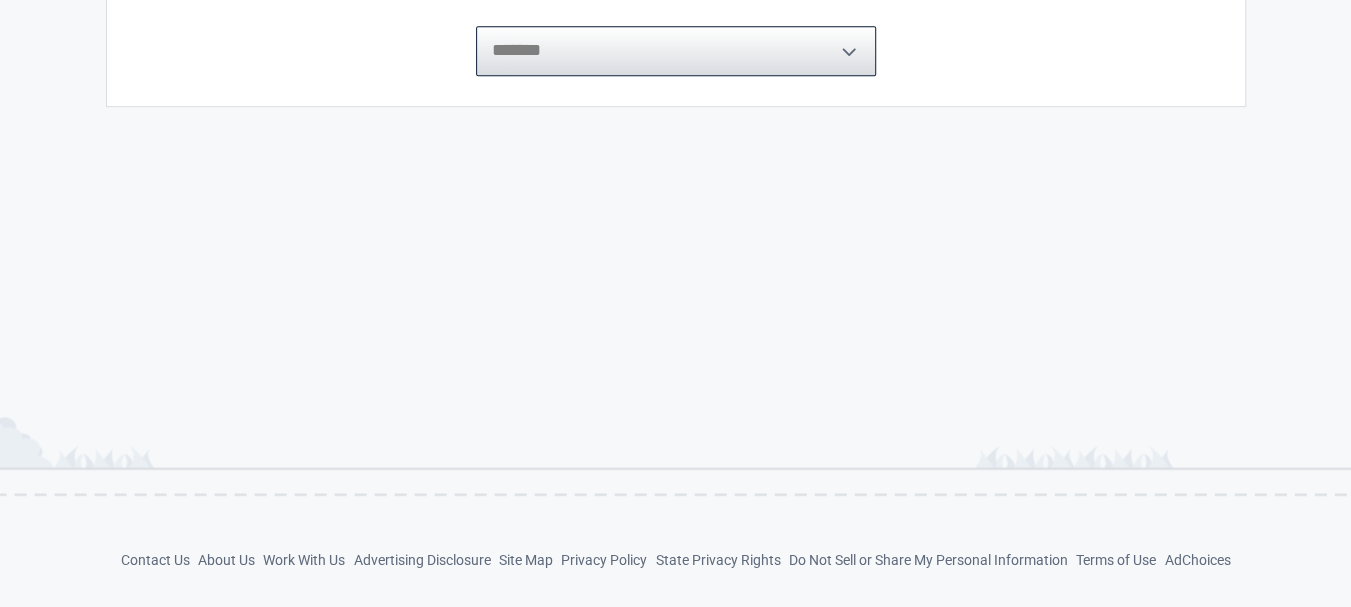 click on "**********" at bounding box center [676, 51] 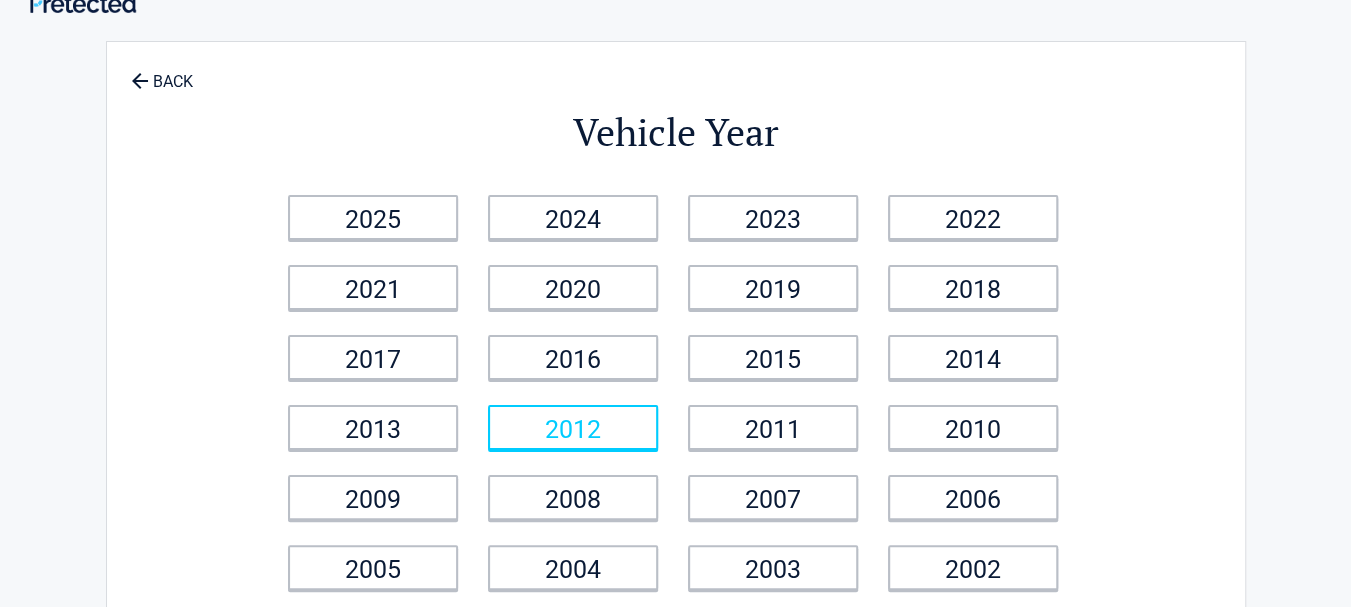 scroll, scrollTop: 0, scrollLeft: 0, axis: both 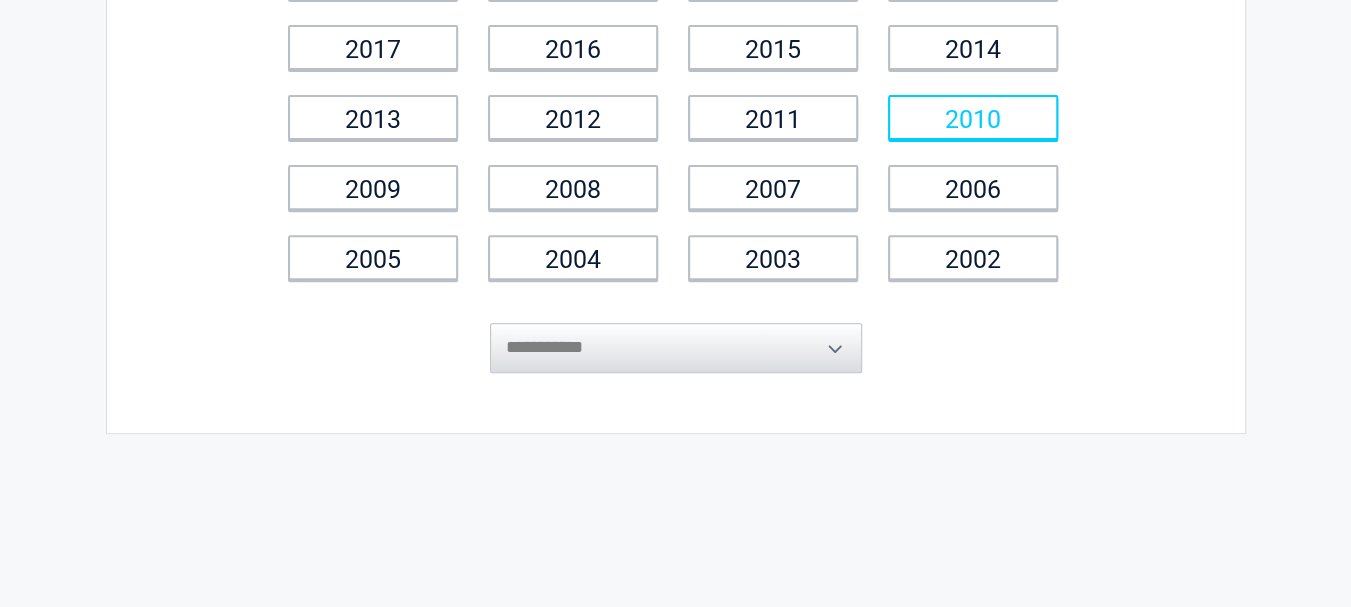 click on "2010" at bounding box center (973, 117) 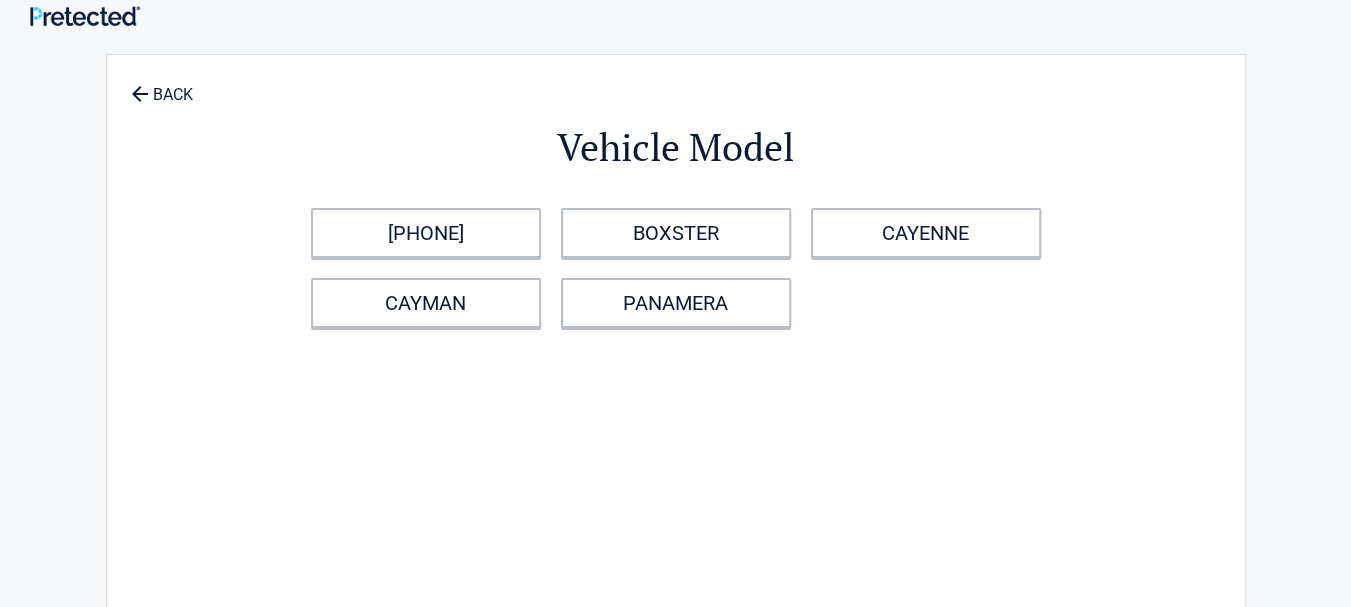 scroll, scrollTop: 0, scrollLeft: 0, axis: both 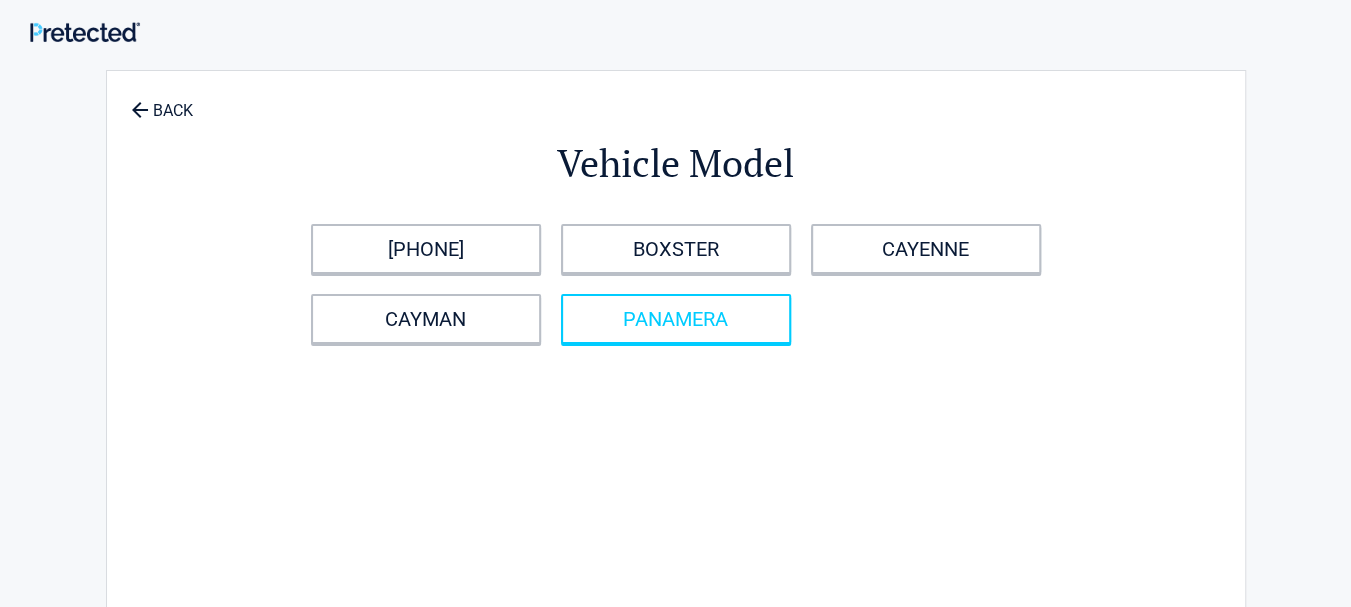 click on "PANAMERA" at bounding box center (676, 319) 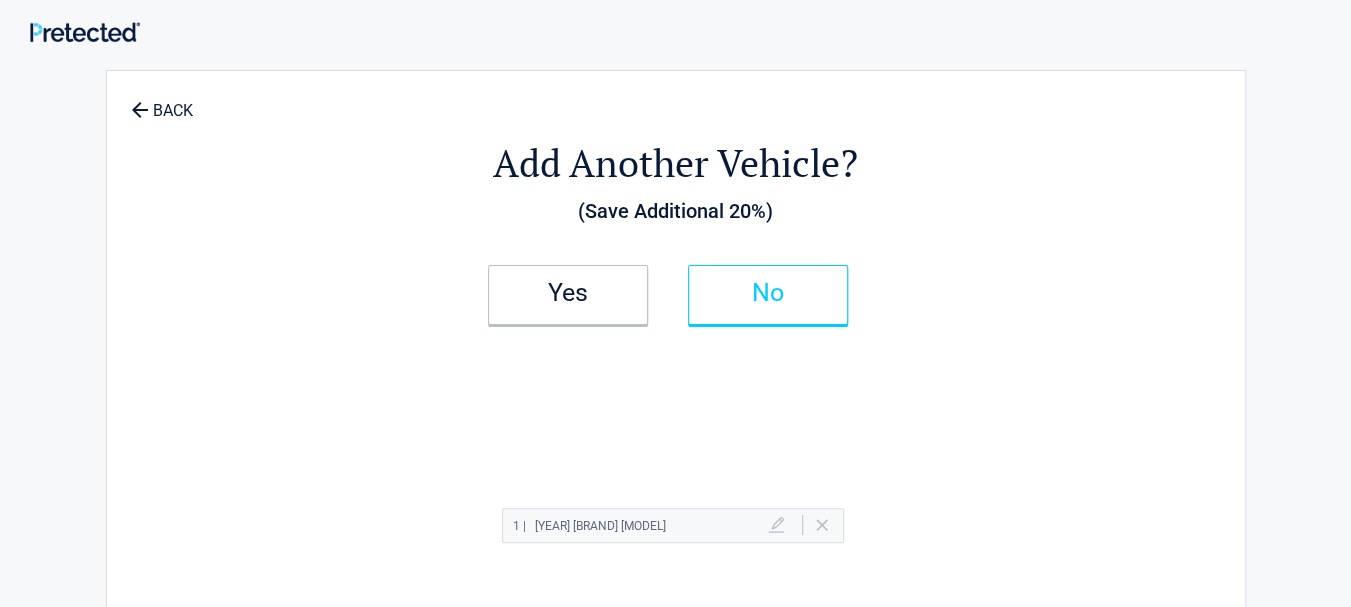 click on "No" at bounding box center [768, 293] 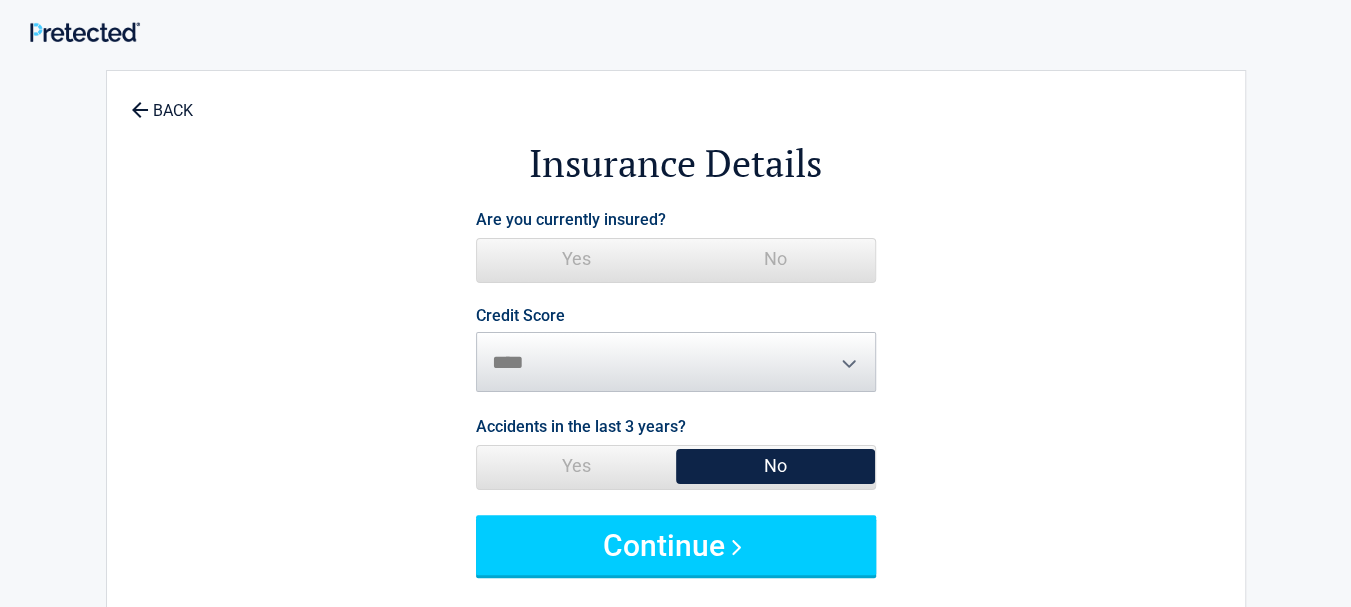 click on "Yes" at bounding box center (576, 259) 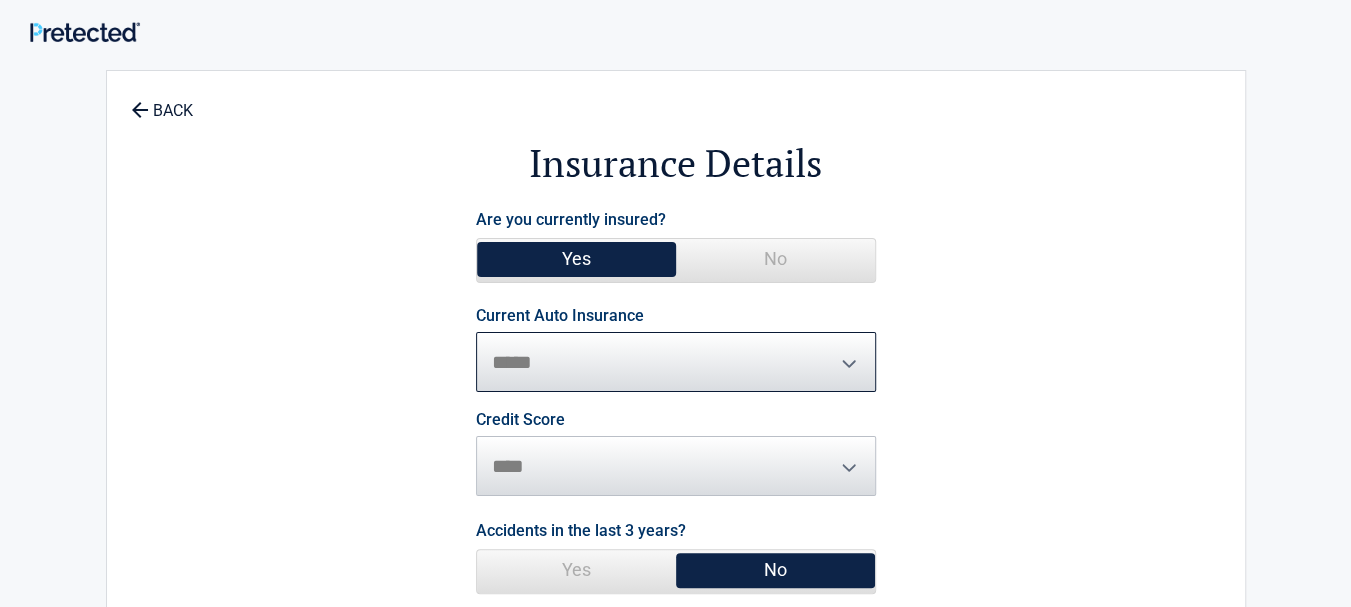 click on "**********" at bounding box center (676, 362) 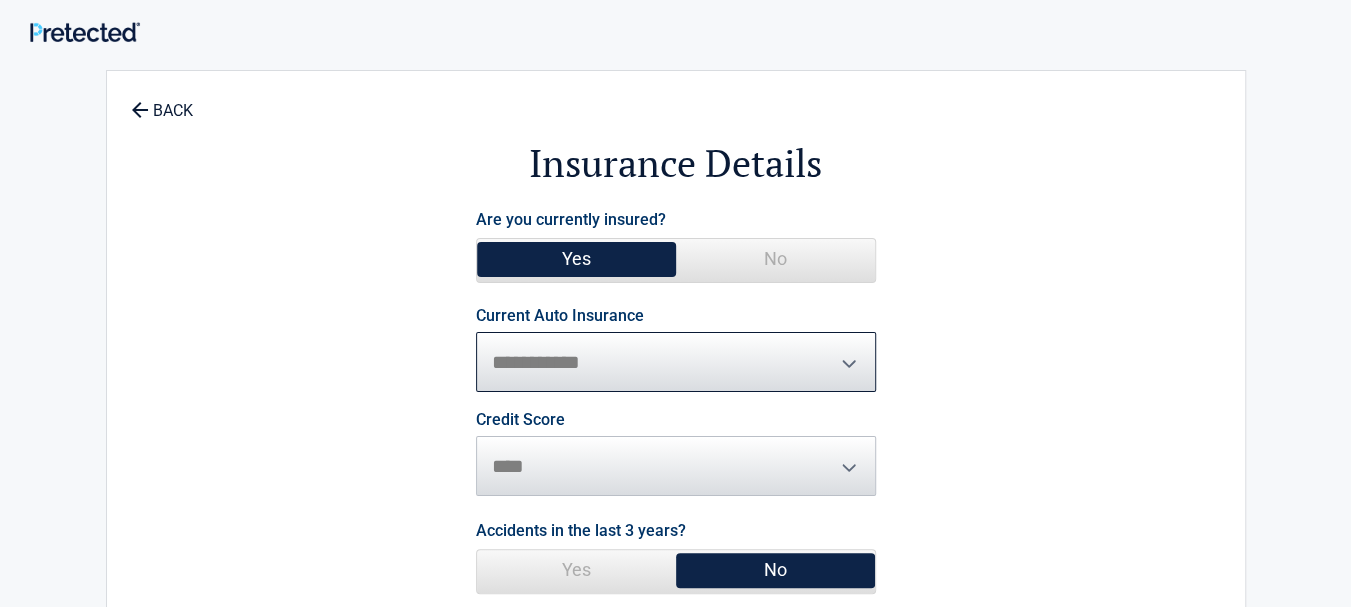 click on "**********" at bounding box center [676, 362] 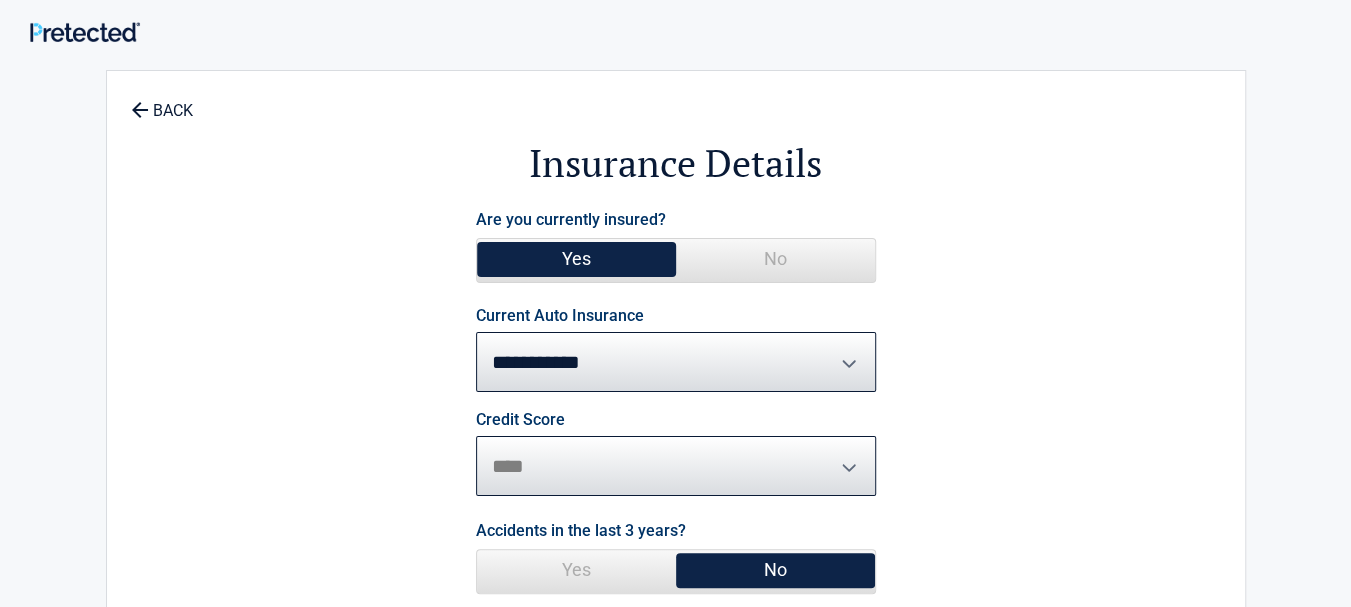 click on "*********
****
*******
****" at bounding box center [676, 466] 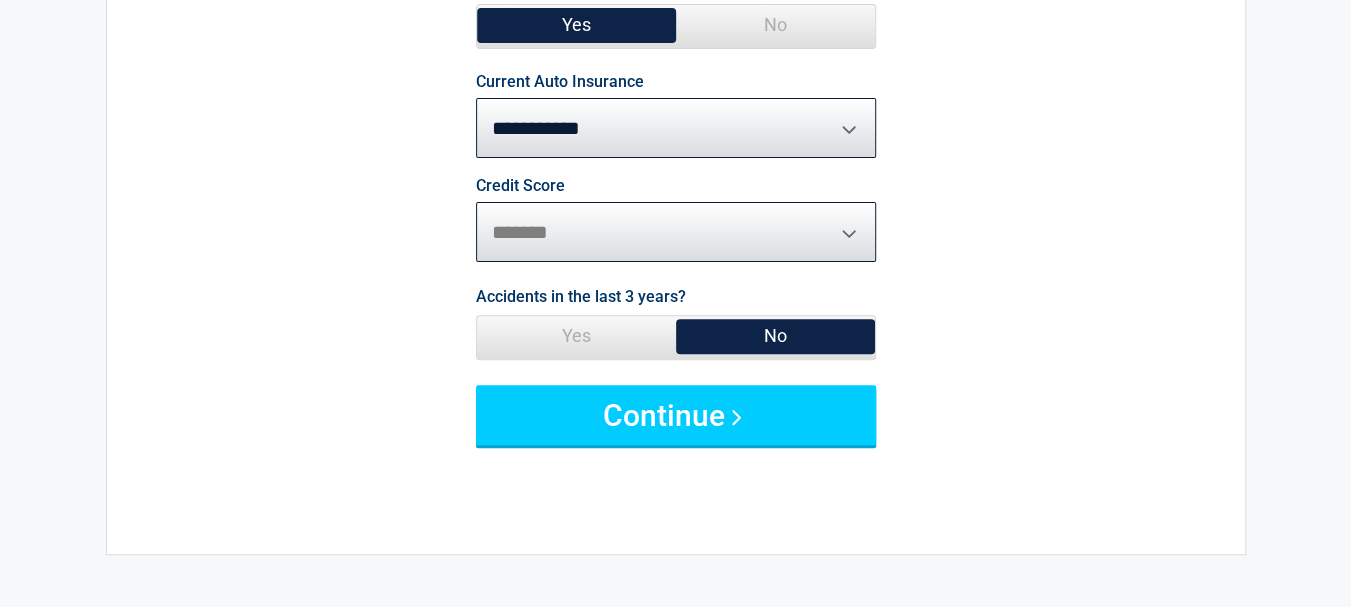 scroll, scrollTop: 236, scrollLeft: 0, axis: vertical 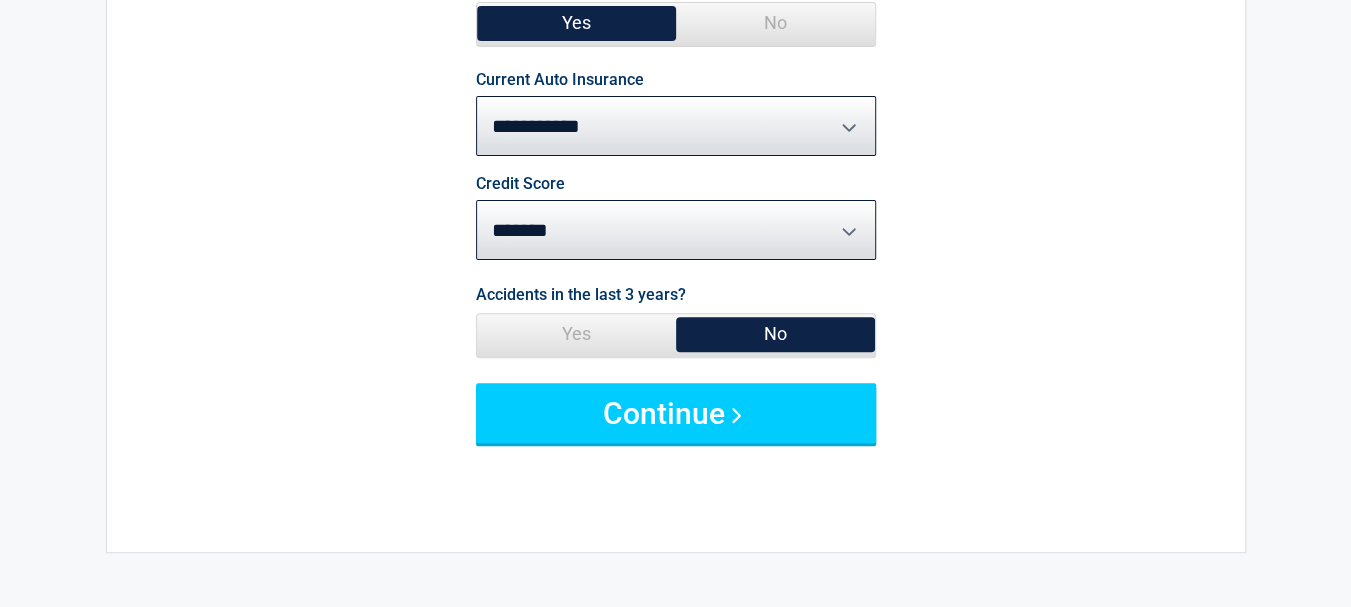 click on "No" at bounding box center (775, 334) 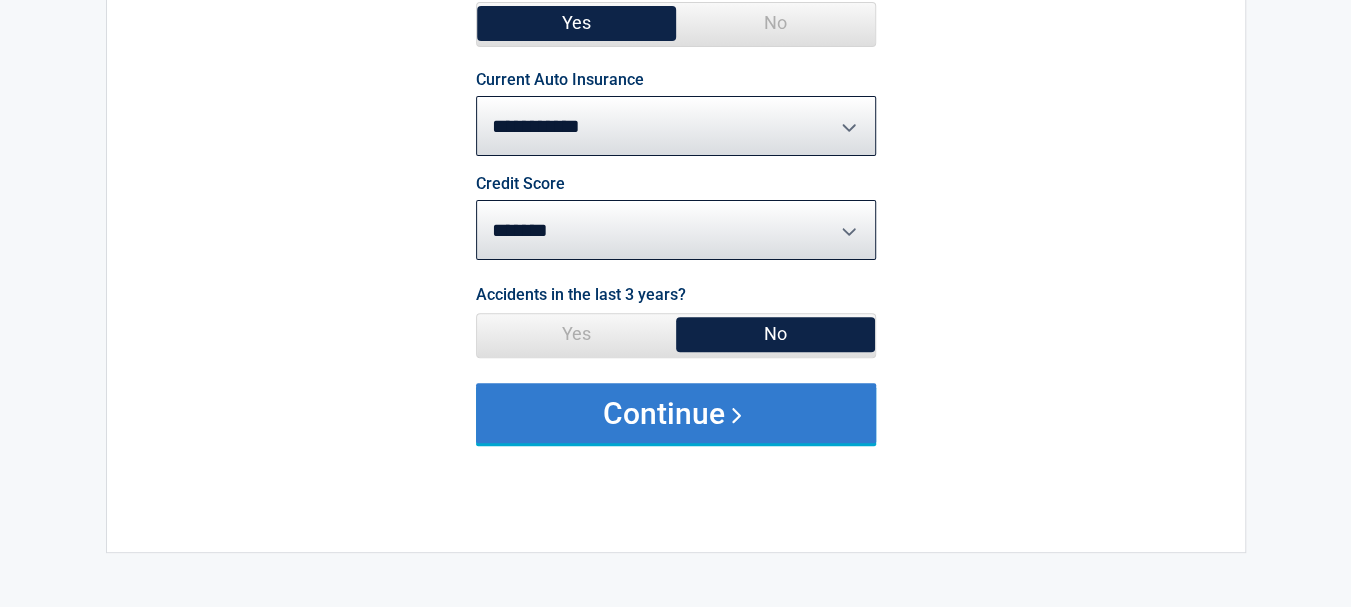 click on "Continue" at bounding box center [676, 413] 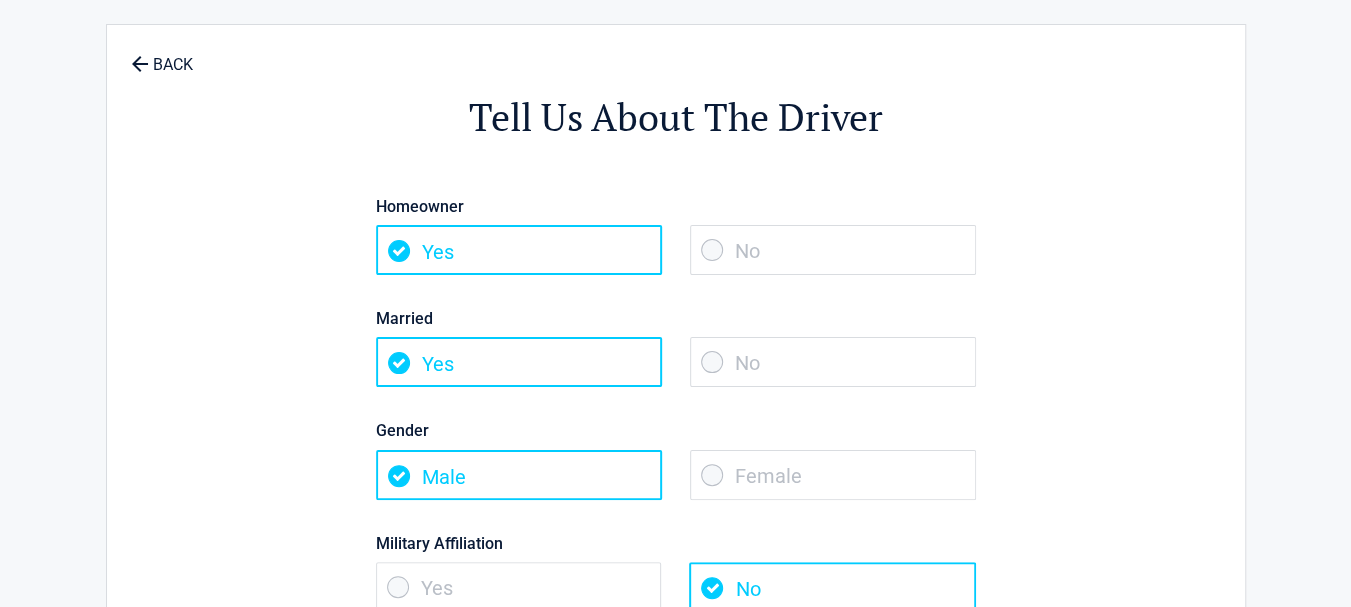scroll, scrollTop: 0, scrollLeft: 0, axis: both 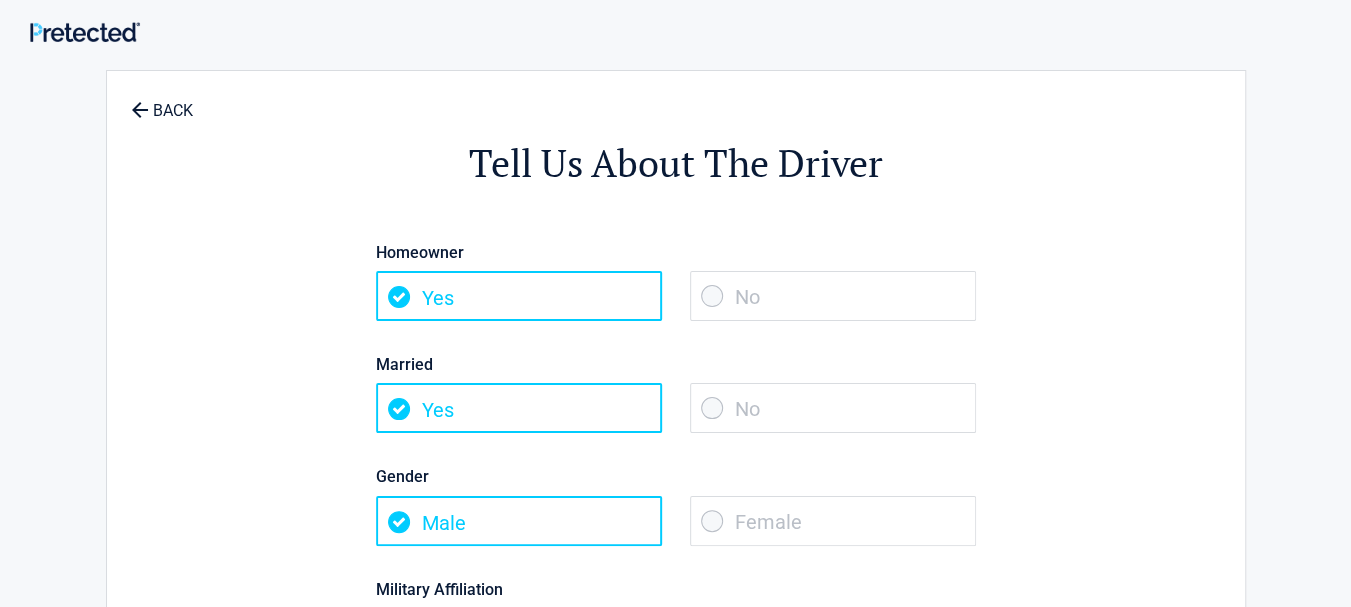 click on "No" at bounding box center [833, 296] 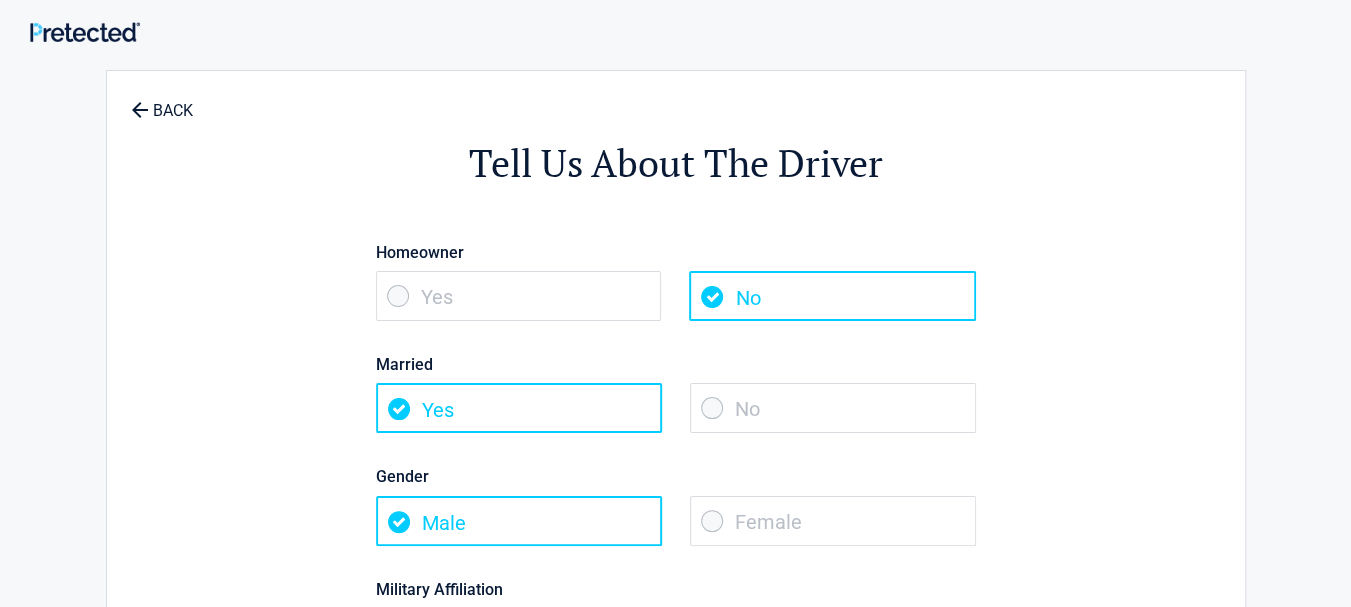 click on "No" at bounding box center [833, 408] 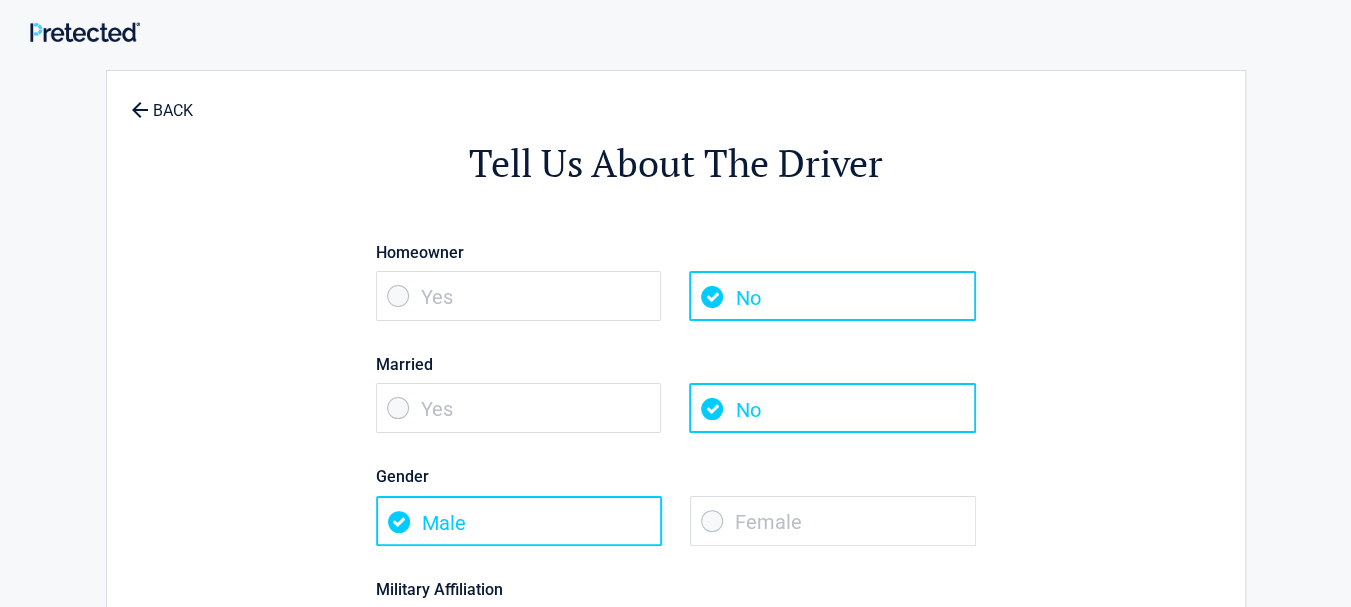 click on "Male" at bounding box center [519, 521] 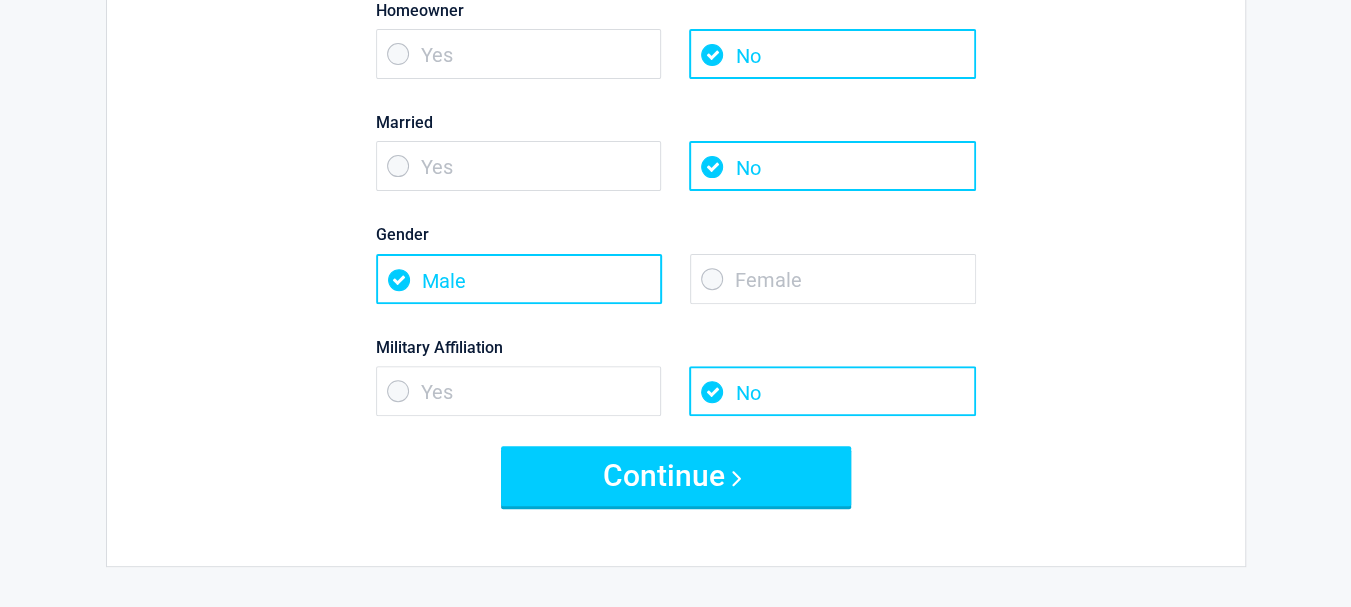 scroll, scrollTop: 332, scrollLeft: 0, axis: vertical 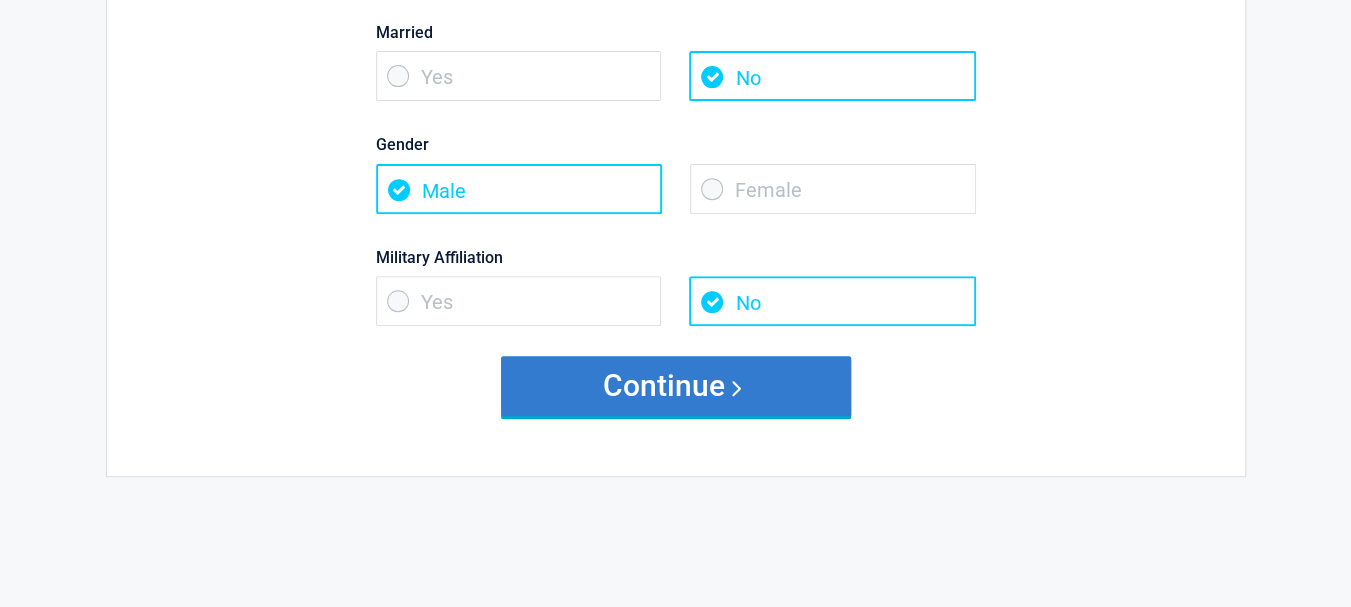 click on "Continue" at bounding box center (676, 386) 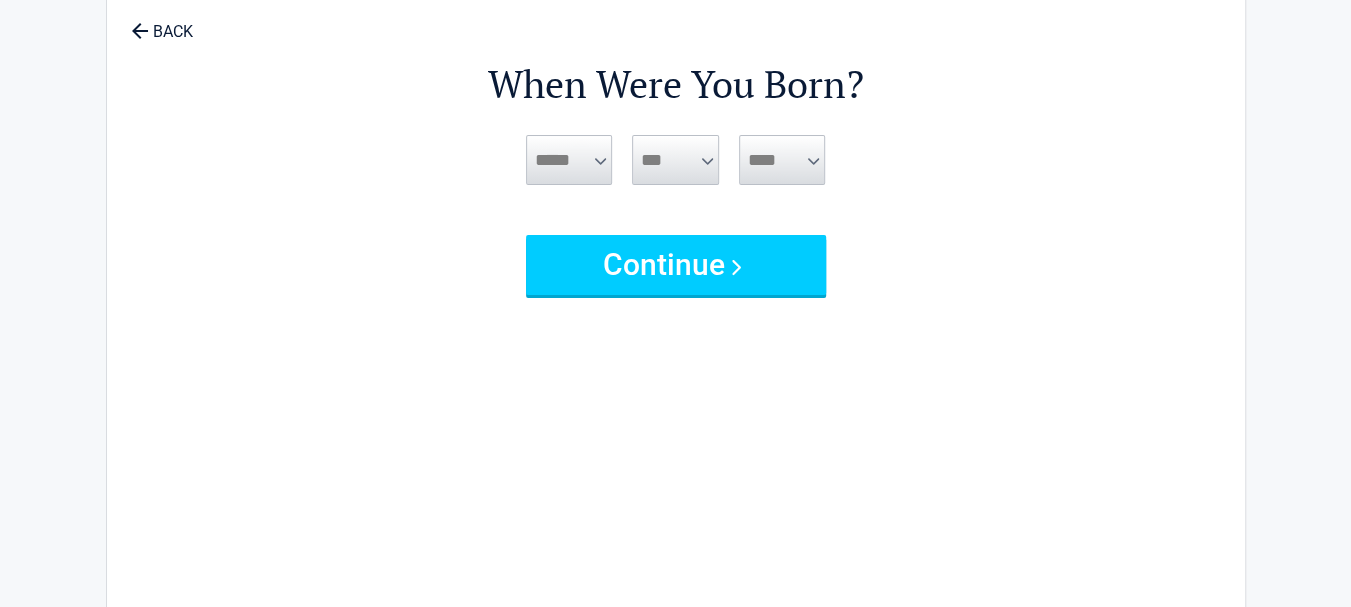 scroll, scrollTop: 0, scrollLeft: 0, axis: both 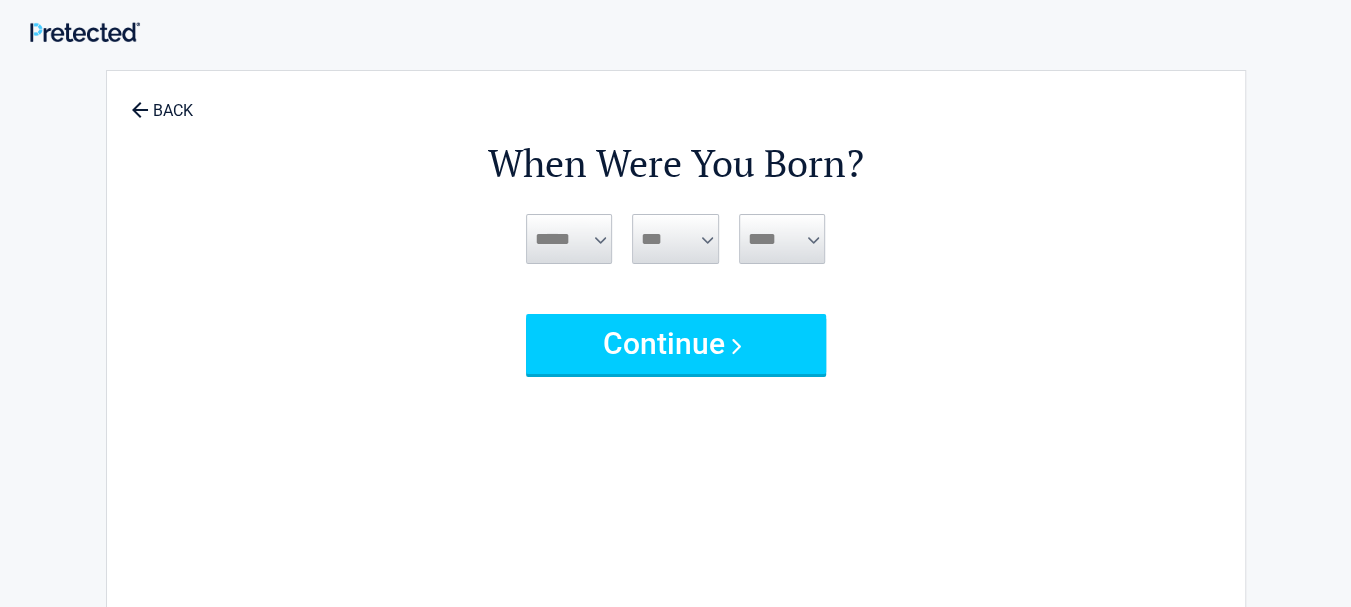 click on "*****
***
***
***
***
***
***
***
***
***
***
***
***" at bounding box center [569, 239] 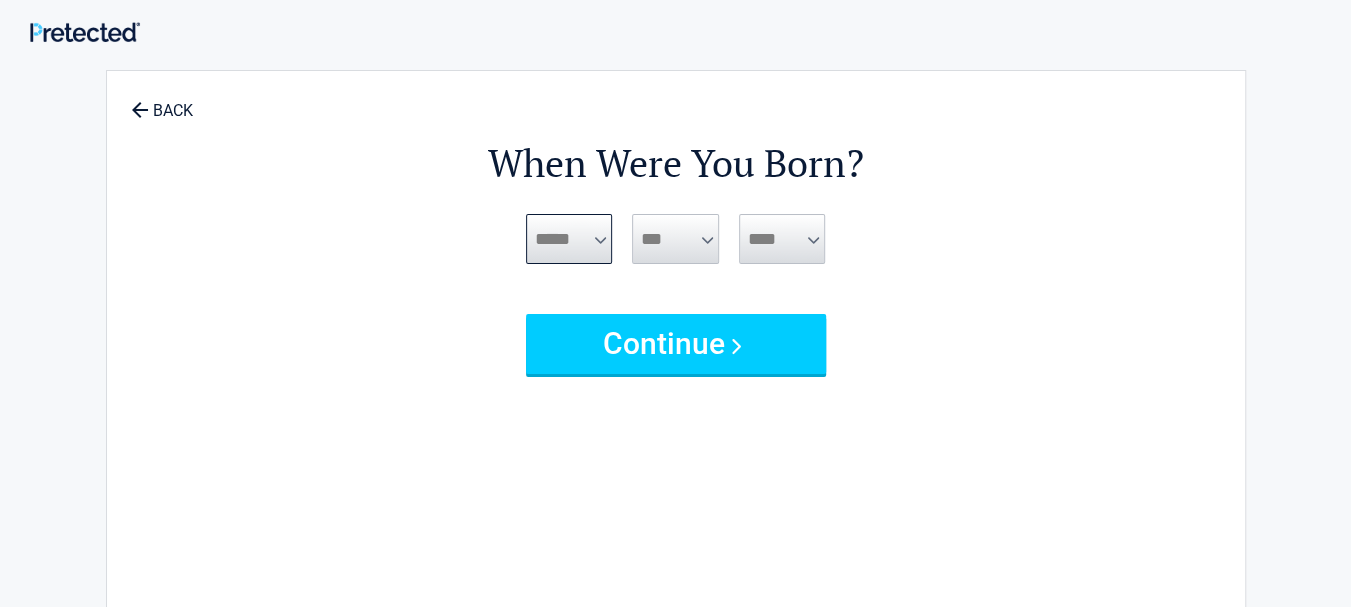 click on "*****
***
***
***
***
***
***
***
***
***
***
***
***" at bounding box center [569, 239] 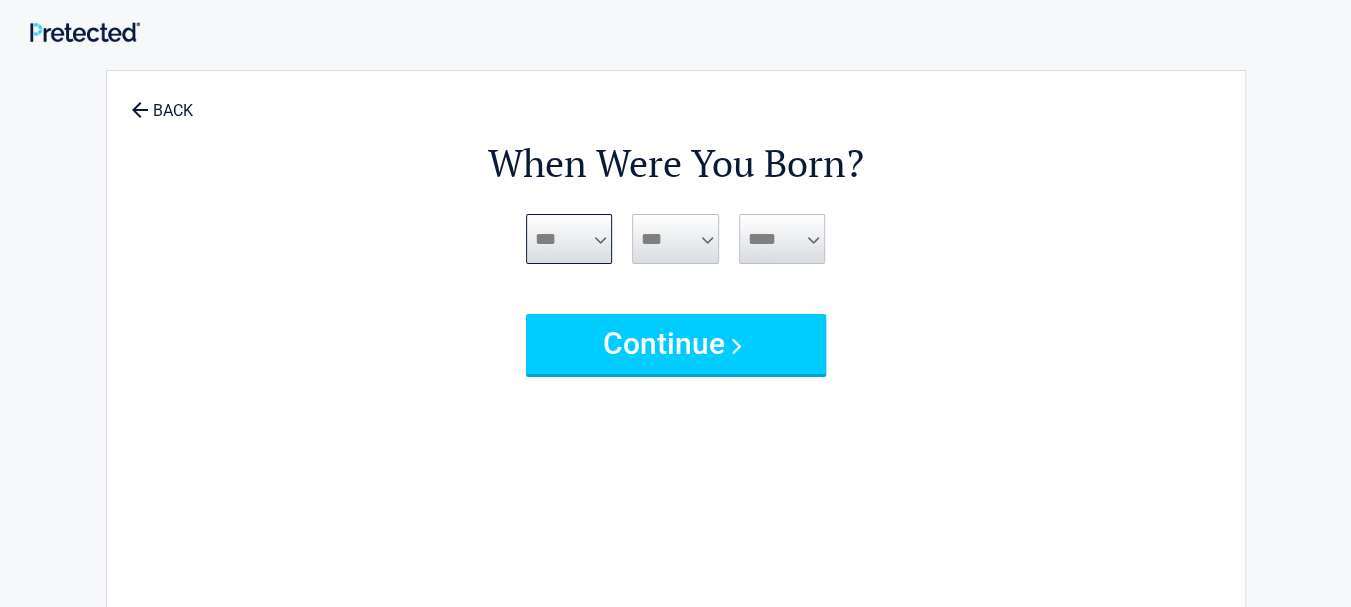 click on "*****
***
***
***
***
***
***
***
***
***
***
***
***" at bounding box center (569, 239) 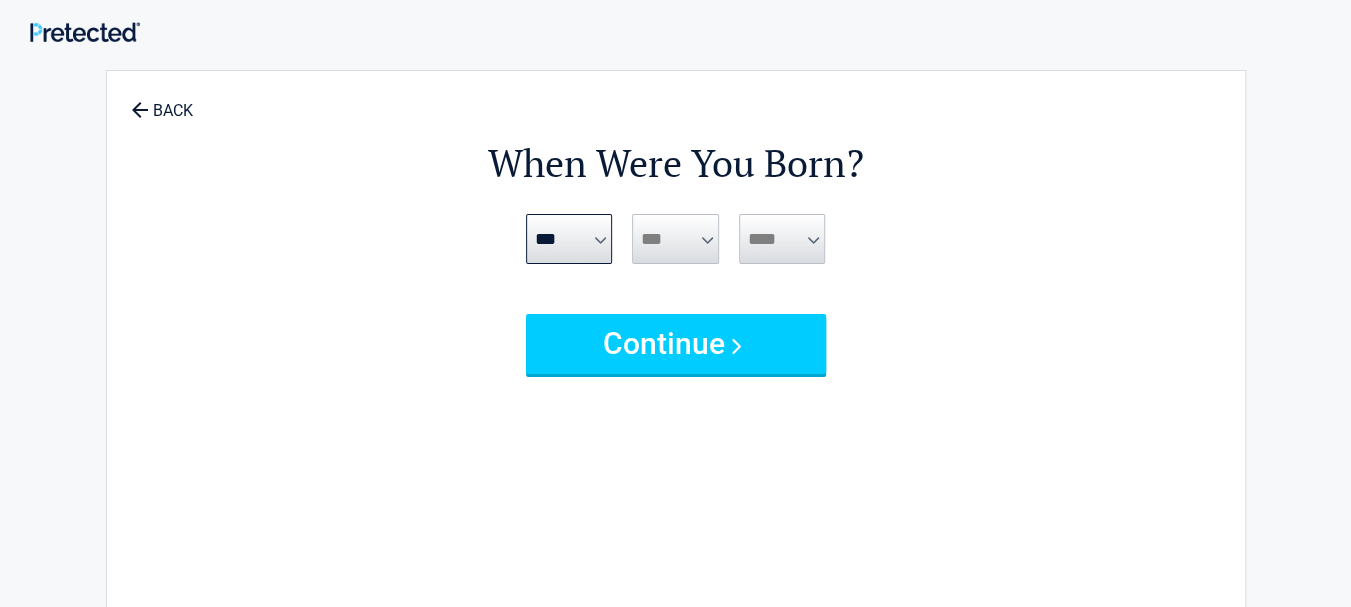 click on "*** * * * * * * * * * ** ** ** ** ** ** ** ** ** ** ** ** ** ** ** ** ** ** ** ** **" at bounding box center (675, 239) 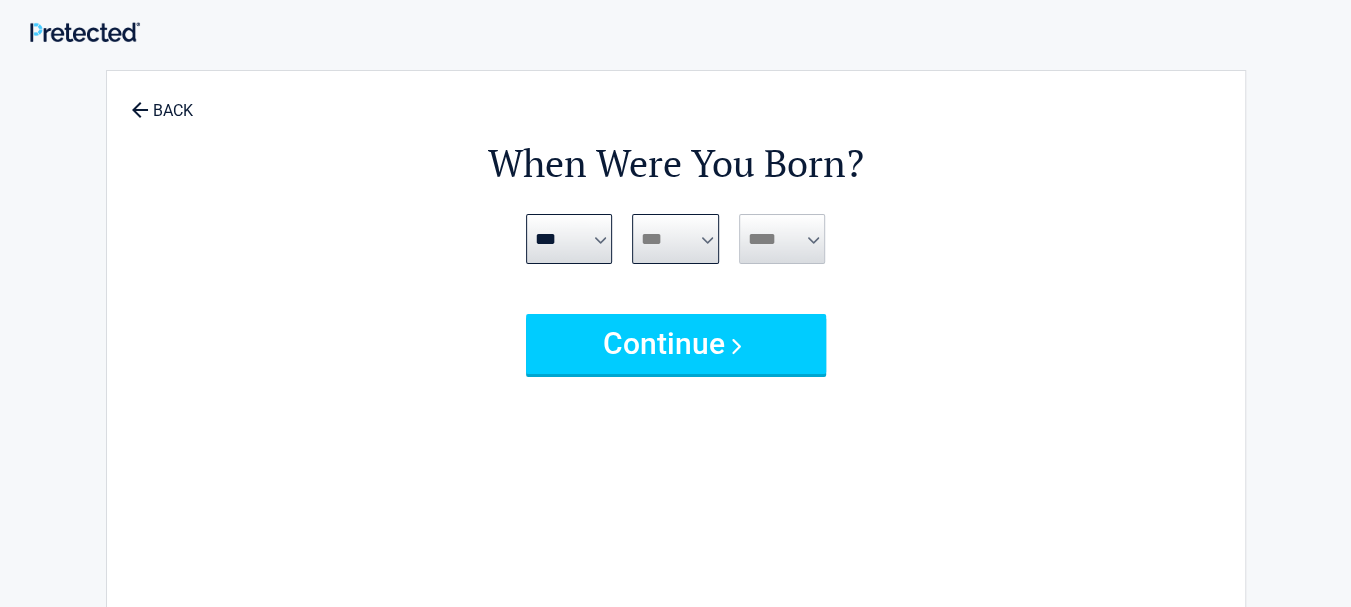 click on "*** * * * * * * * * * ** ** ** ** ** ** ** ** ** ** ** ** ** ** ** ** ** ** ** ** **" at bounding box center [675, 239] 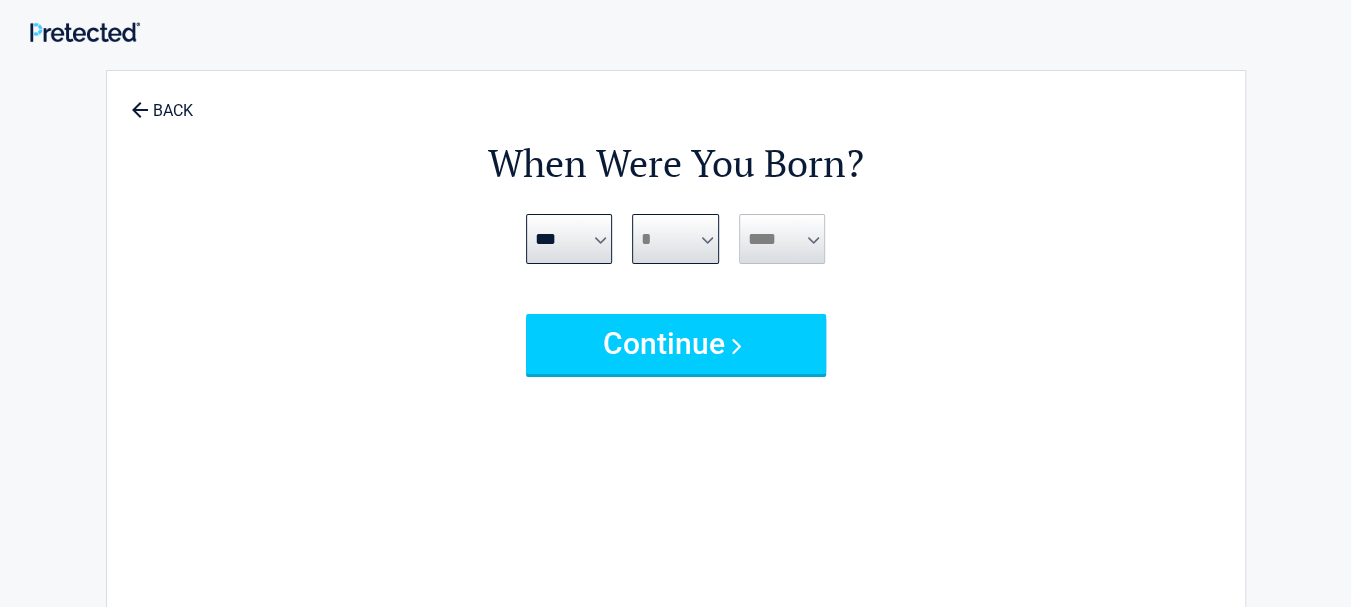 click on "*** * * * * * * * * * ** ** ** ** ** ** ** ** ** ** ** ** ** ** ** ** ** ** ** ** **" at bounding box center (675, 239) 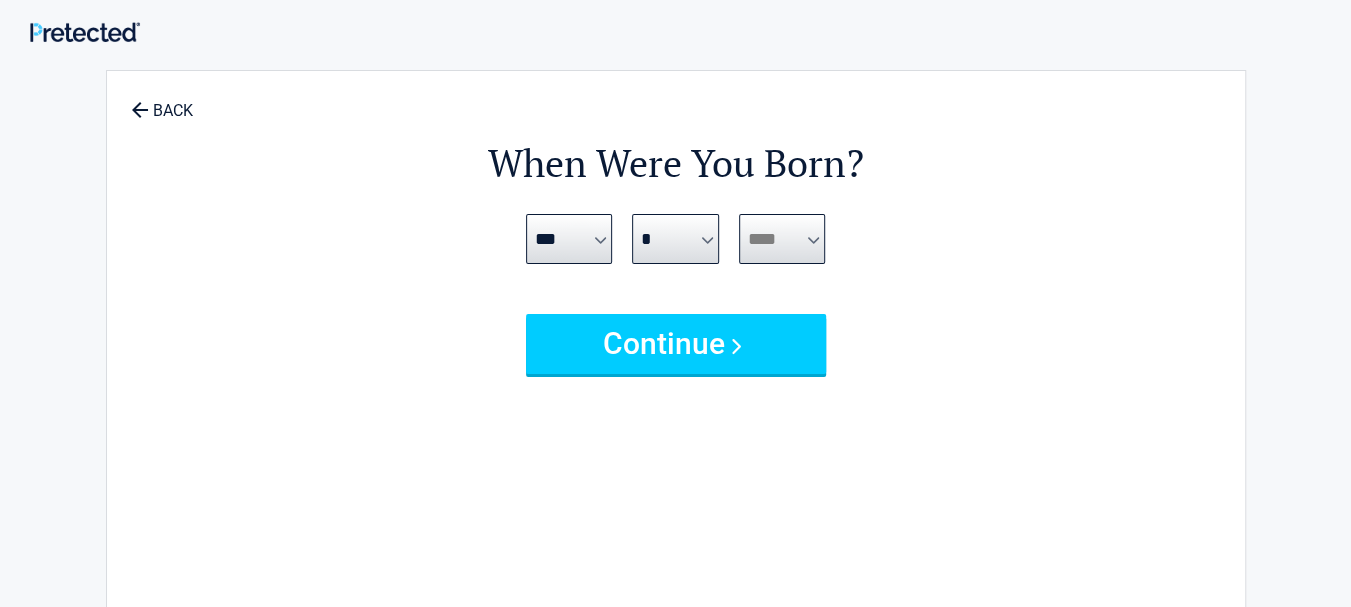 click on "****
****
****
****
****
****
****
****
****
****
****
****
****
****
****
****
****
****
****
****
****
****
****
****
****
****
****
****
****
****
****
****
****
****
****
****
****
****
****
****
****
****
****
****
****
****
****
****
****
****
****
****
****
****
****
****
****
****
****
****
****
****
****
****" at bounding box center (782, 239) 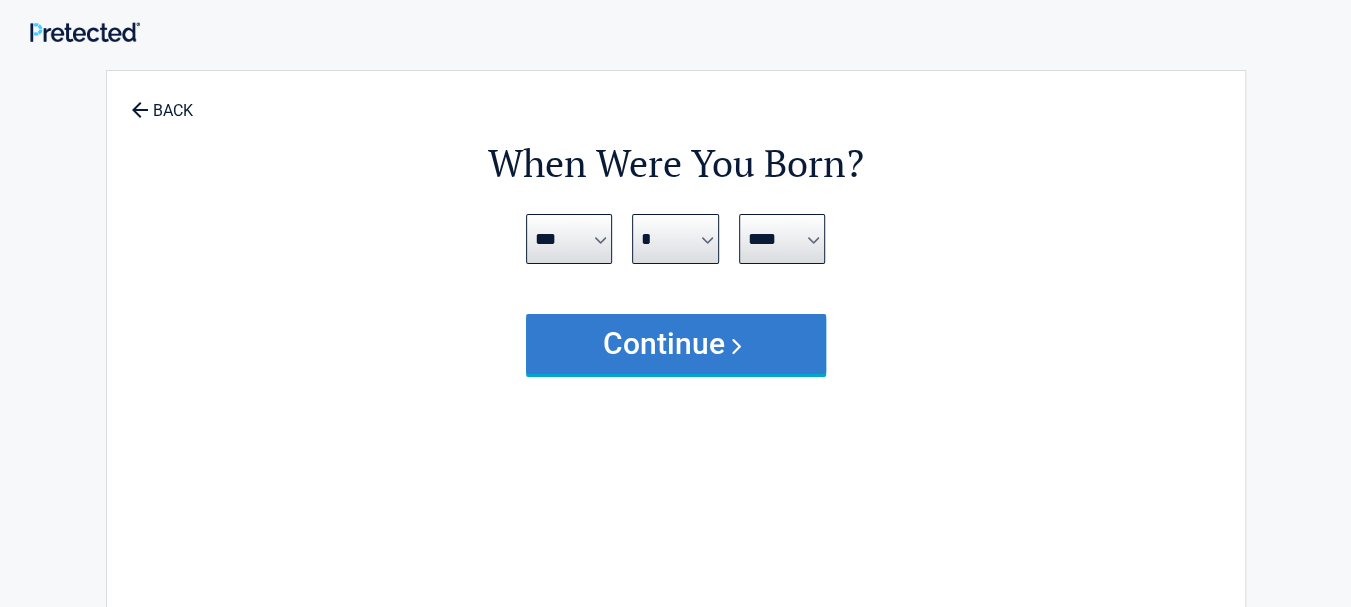 click on "Continue" at bounding box center [676, 344] 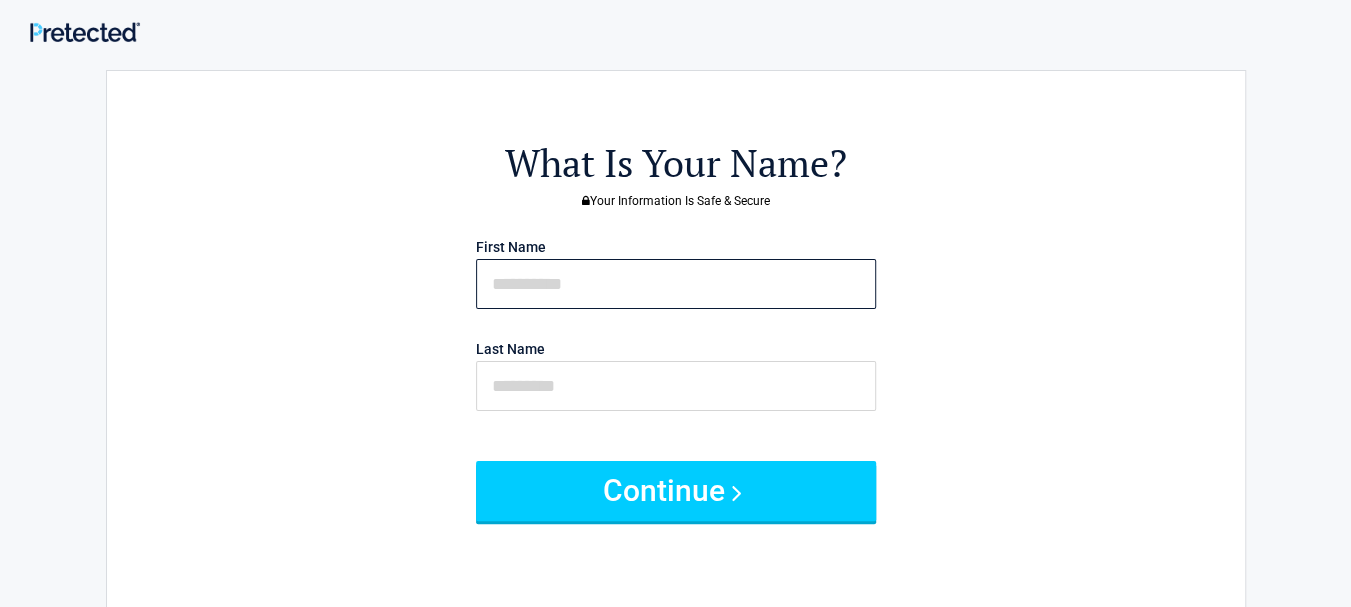 click at bounding box center [676, 284] 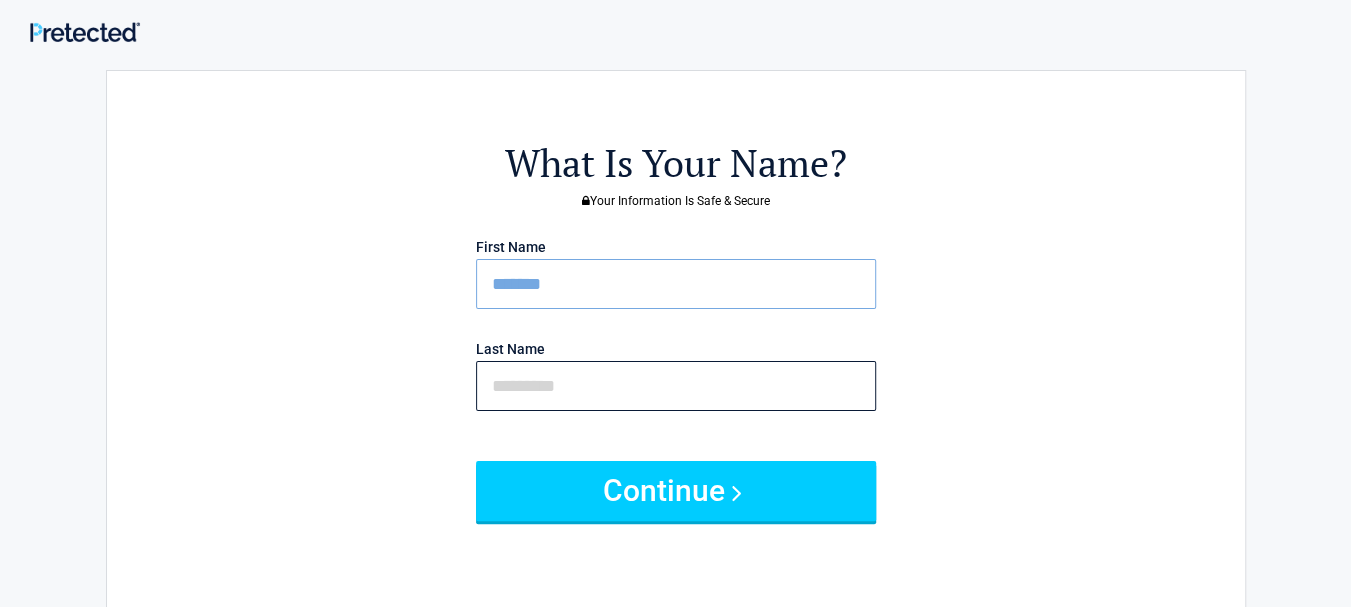 click at bounding box center (676, 386) 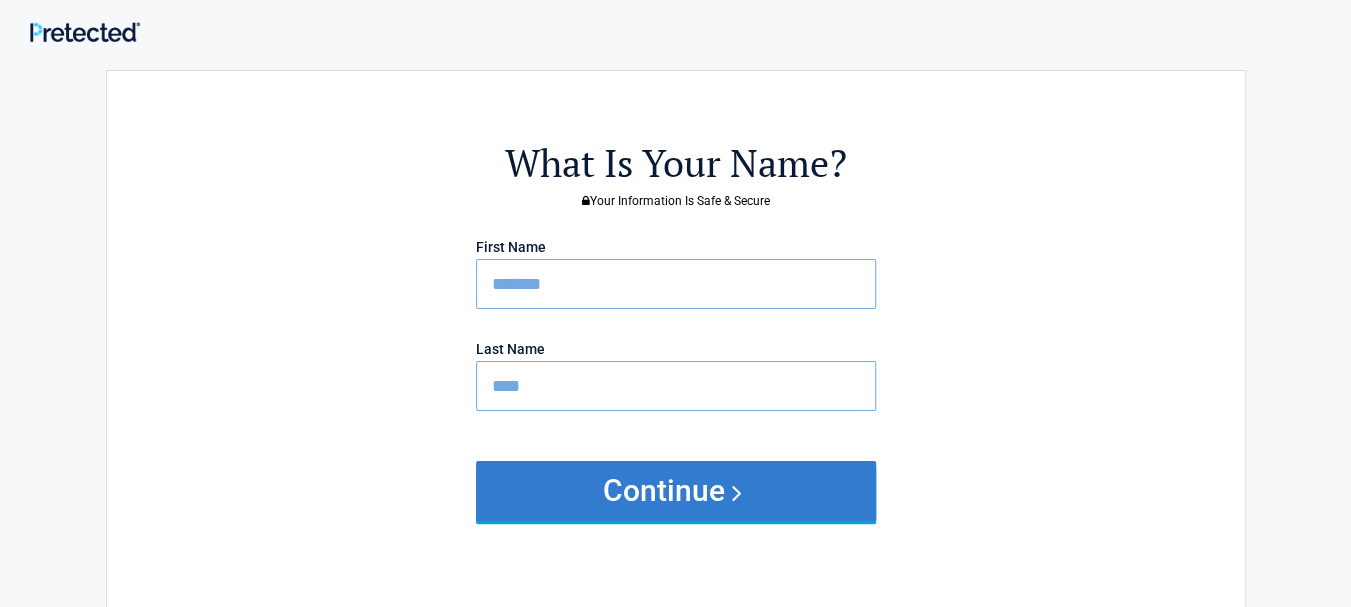 click on "Continue" at bounding box center (676, 491) 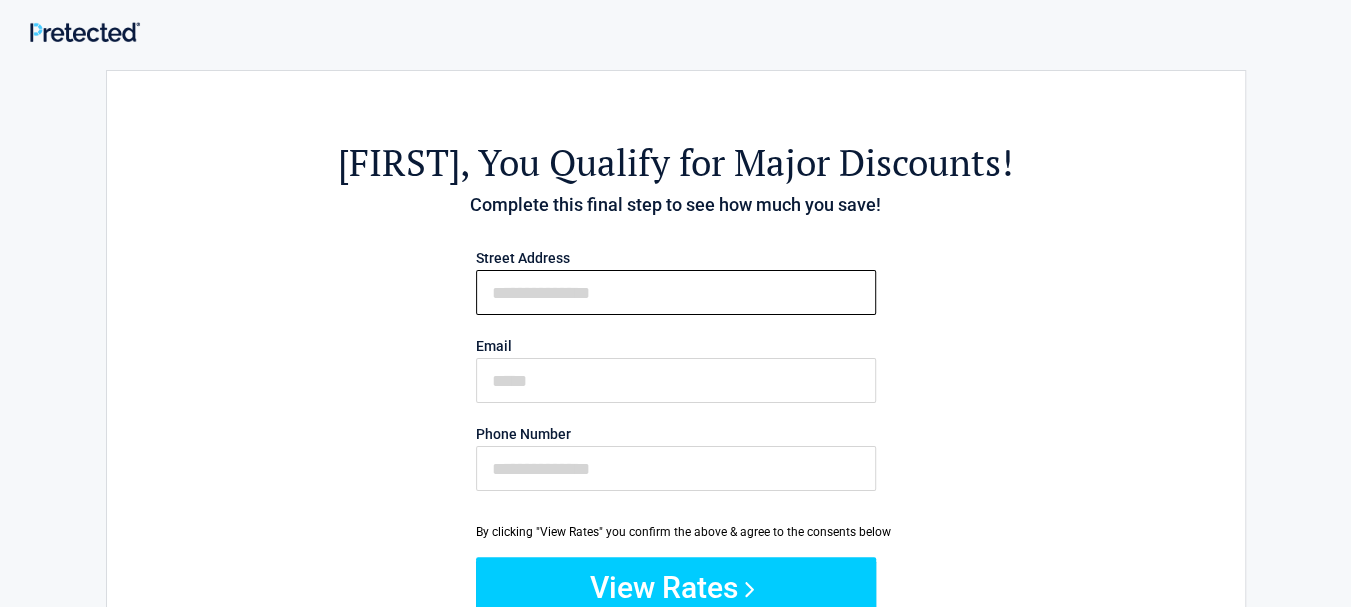 click on "First Name" at bounding box center (676, 292) 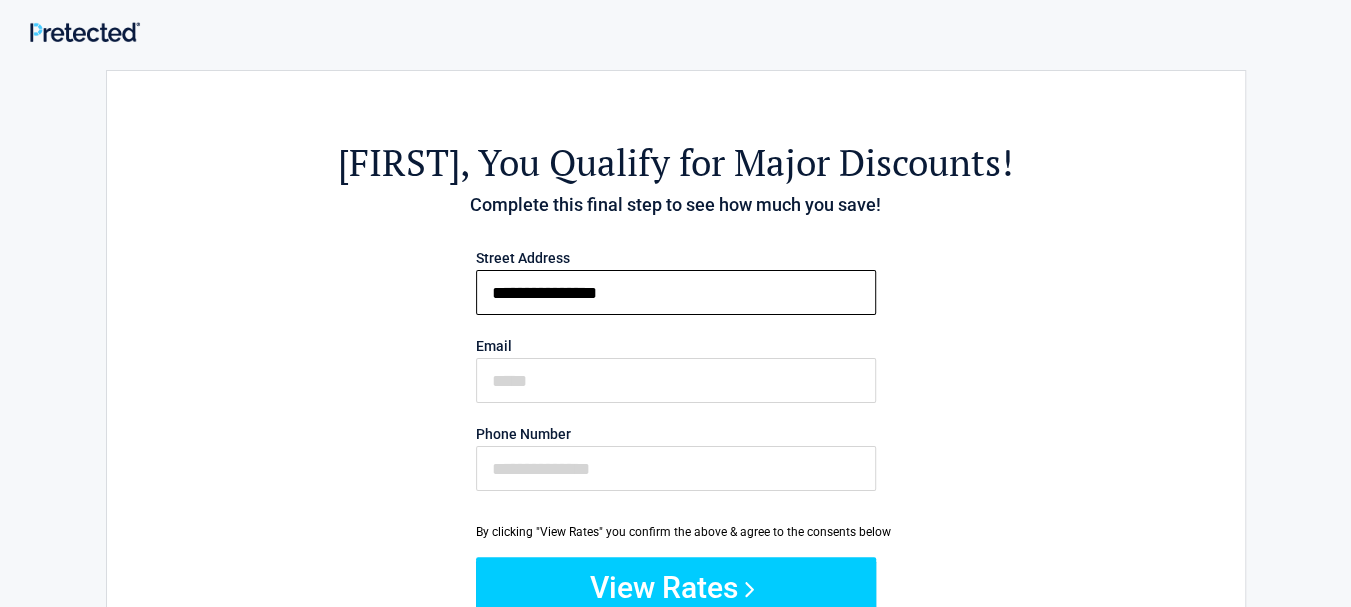 click on "**********" at bounding box center (676, 292) 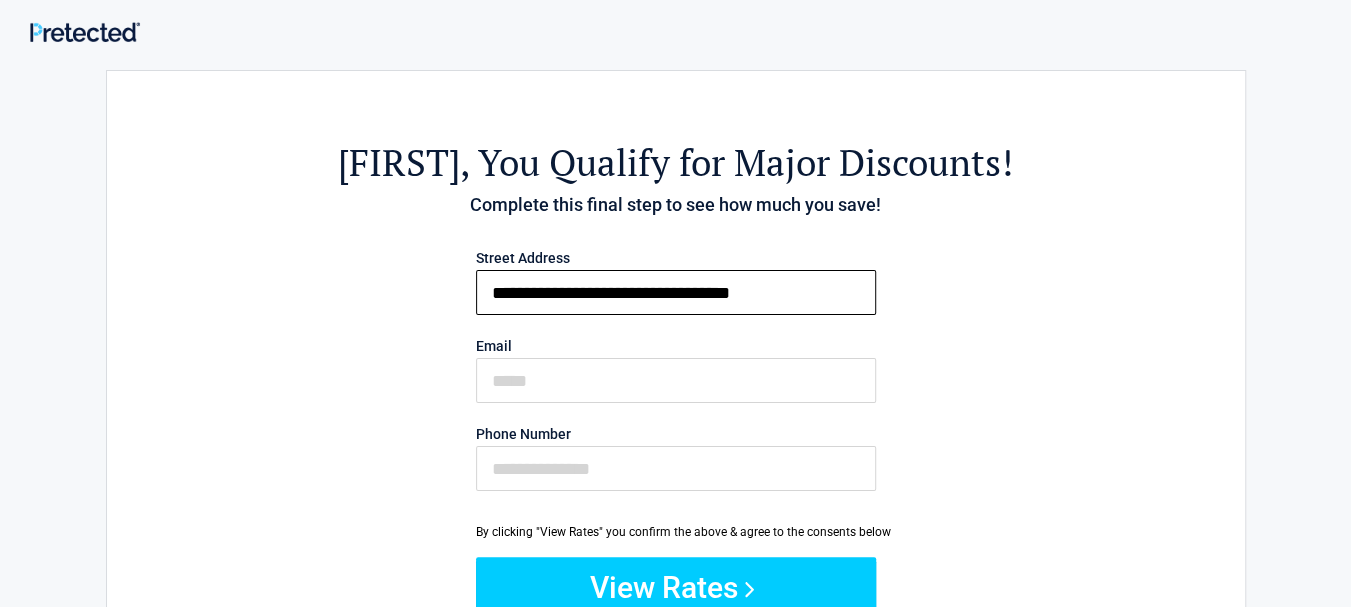 type on "**********" 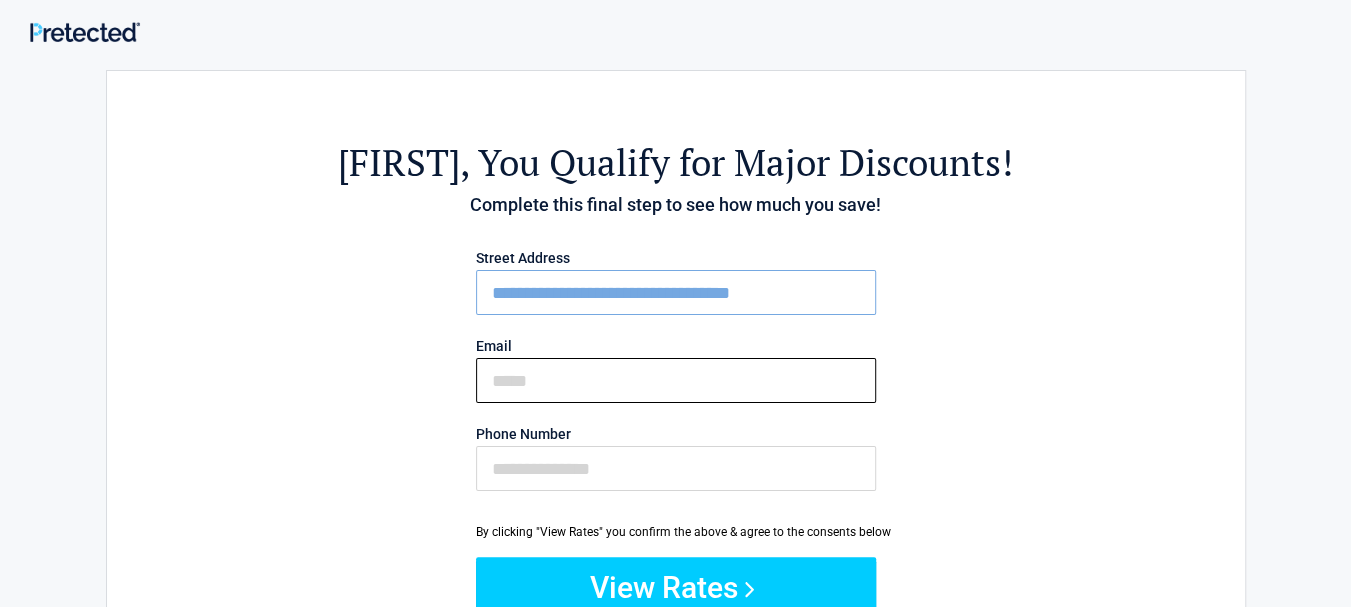 click on "Email" at bounding box center (676, 380) 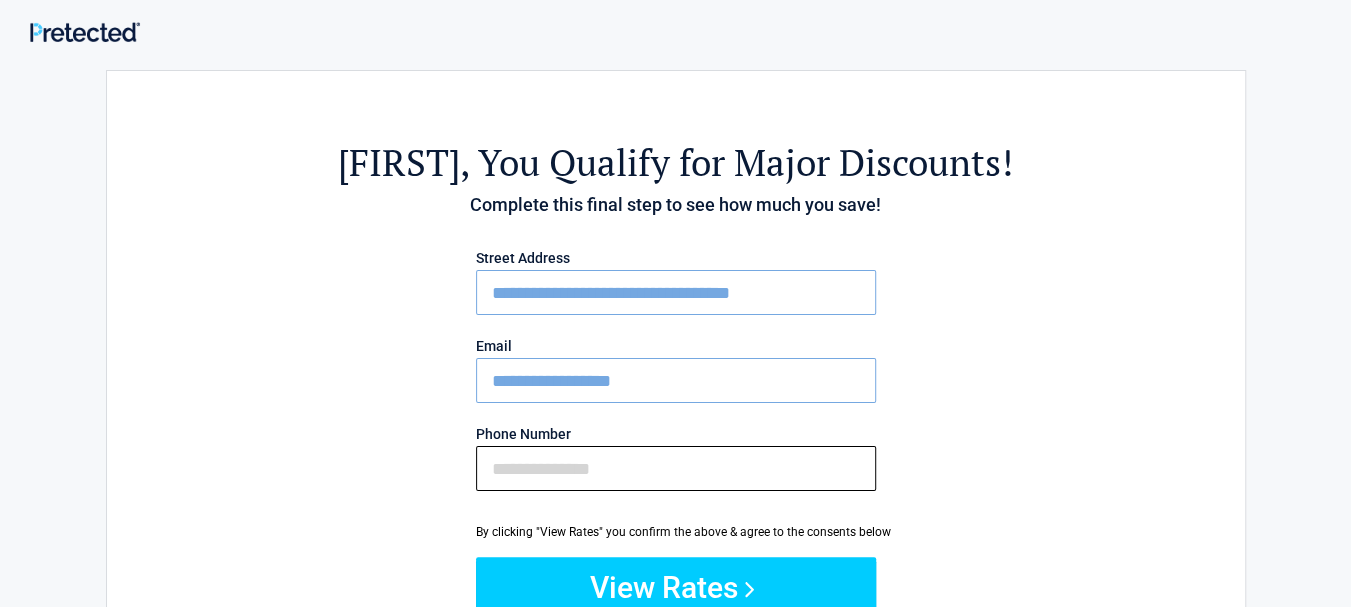 click on "Phone Number" at bounding box center (676, 468) 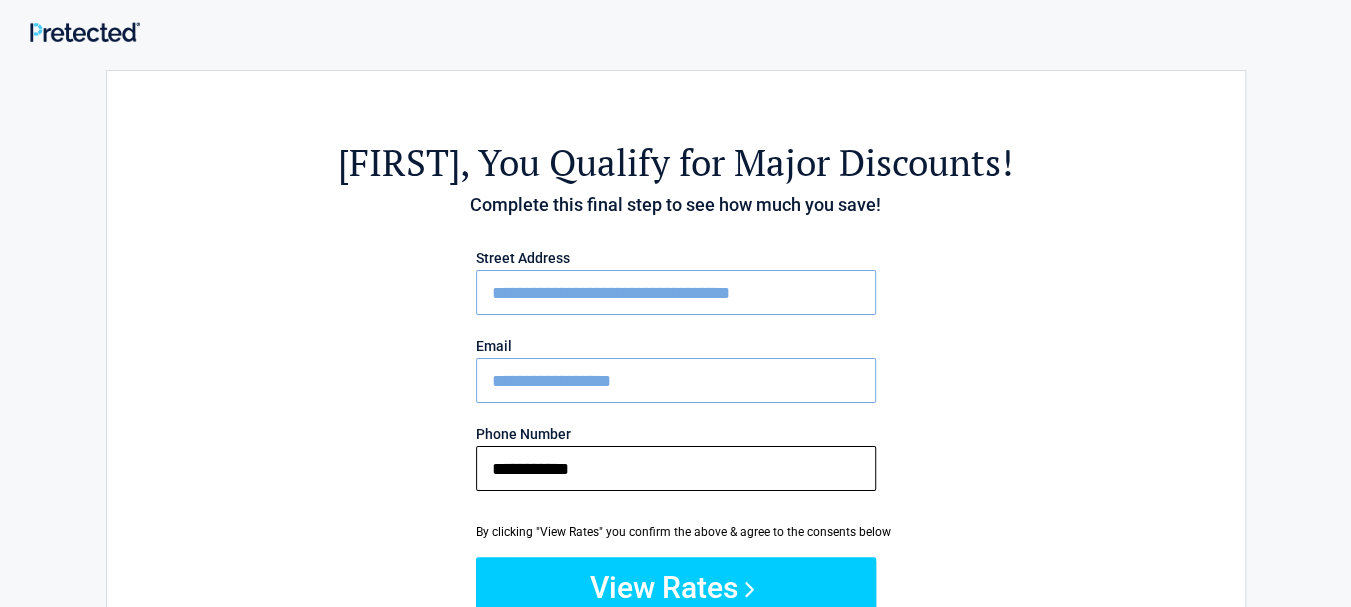 click on "**********" at bounding box center [676, 468] 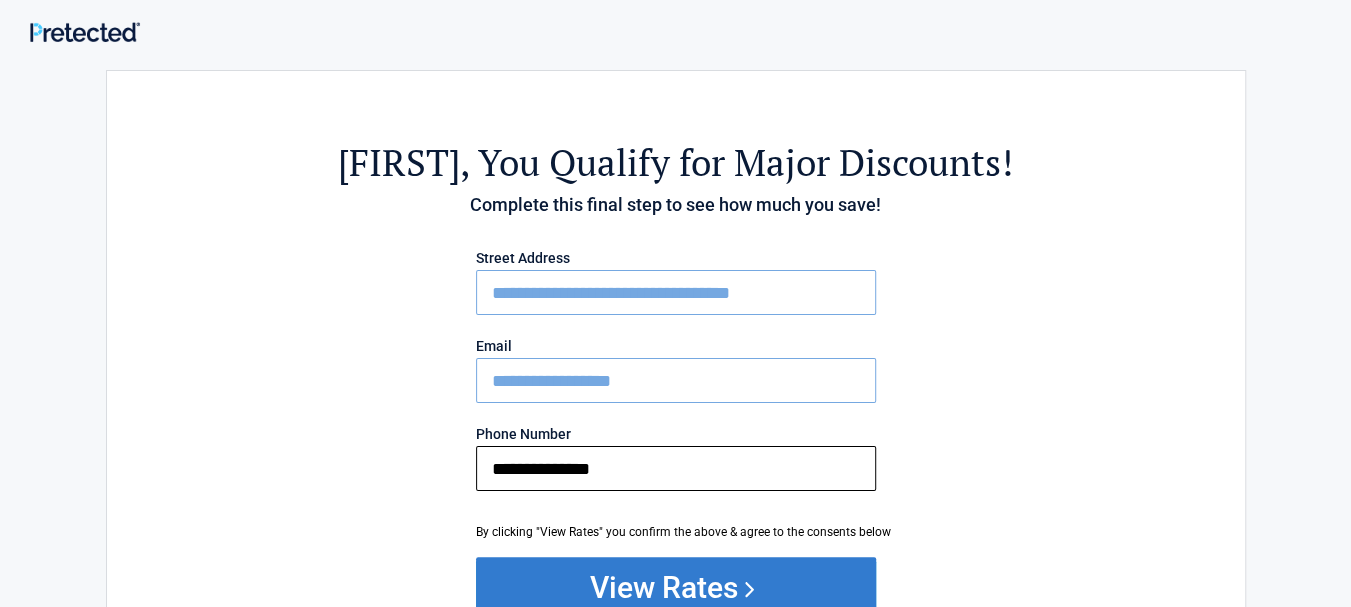 type on "**********" 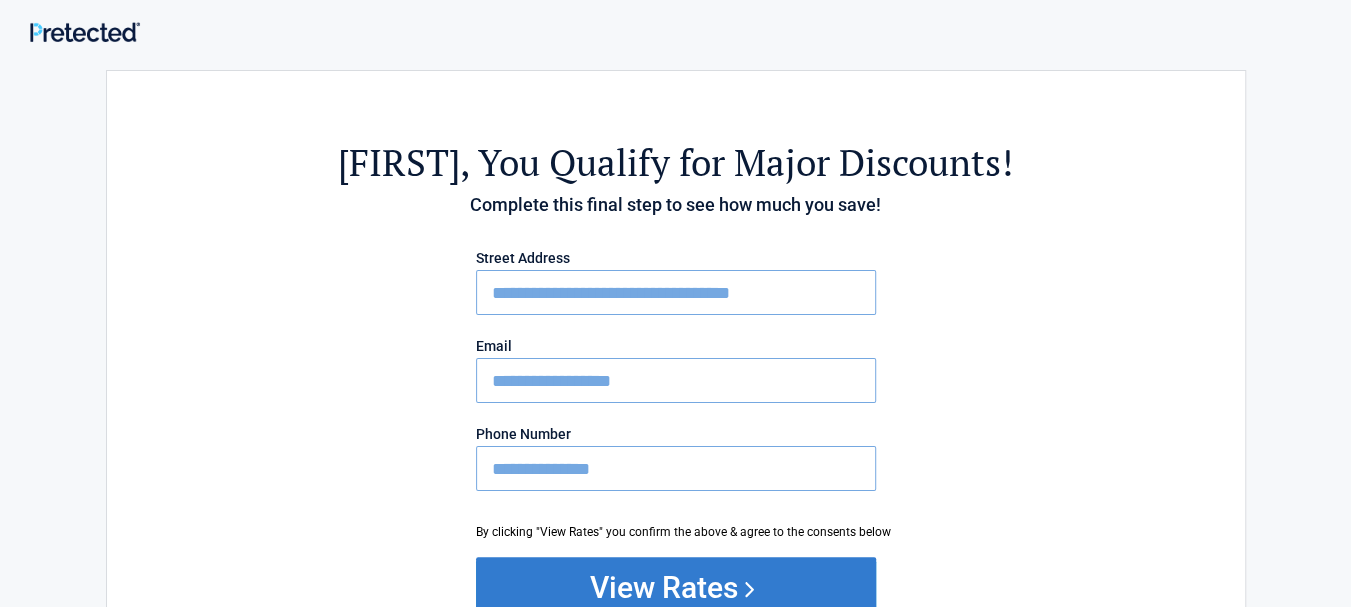 click on "View Rates" at bounding box center (676, 587) 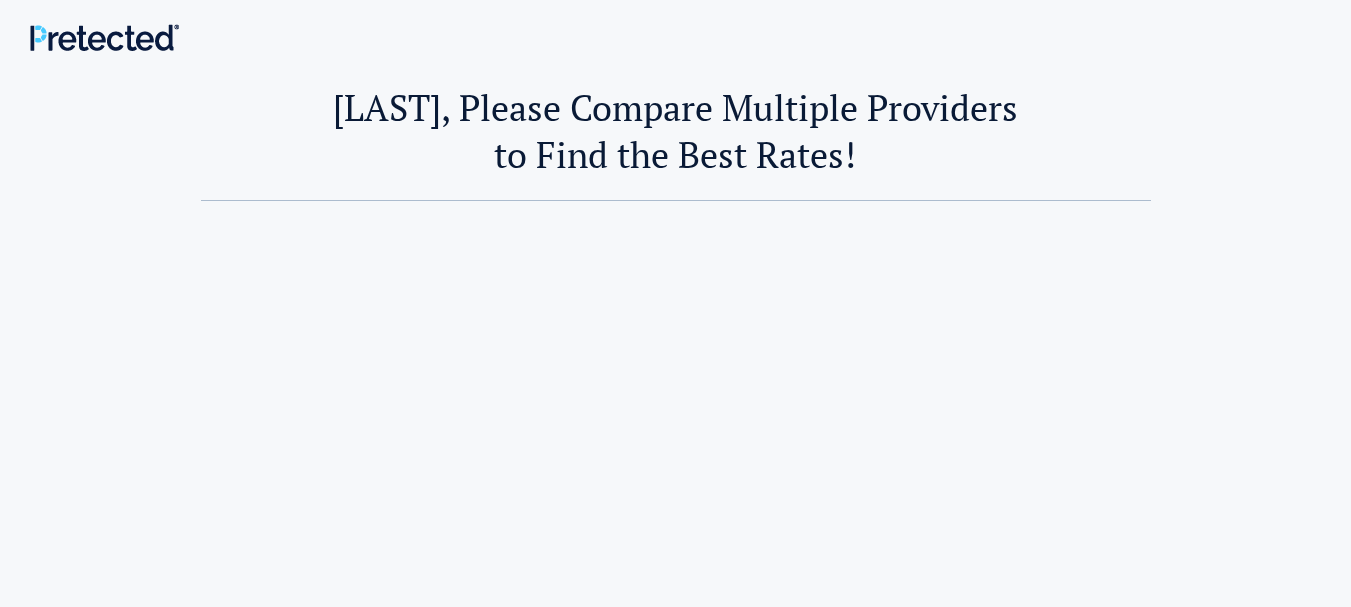scroll, scrollTop: 0, scrollLeft: 0, axis: both 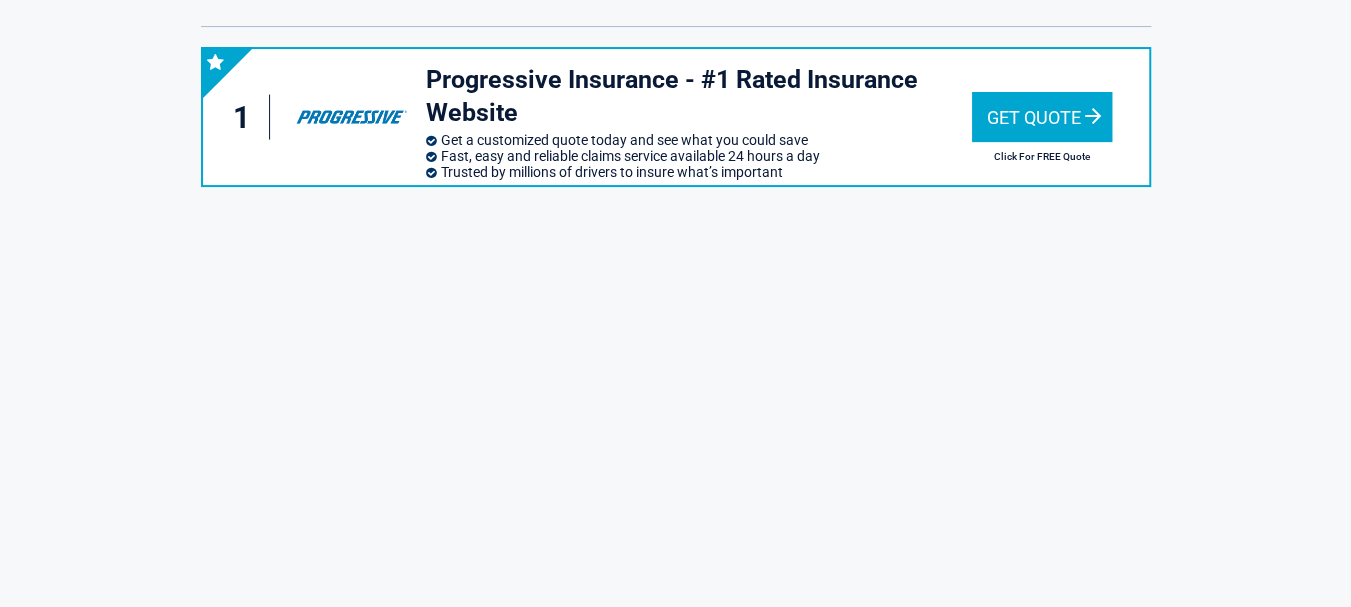 click on "Get Quote" at bounding box center (1042, 117) 